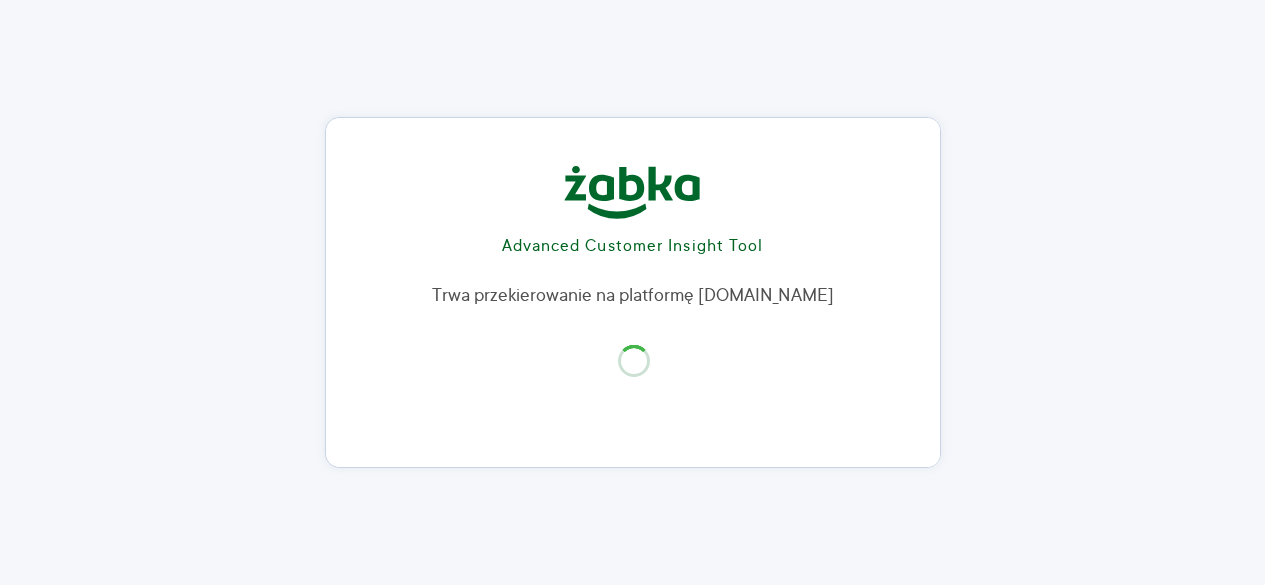 scroll, scrollTop: 0, scrollLeft: 0, axis: both 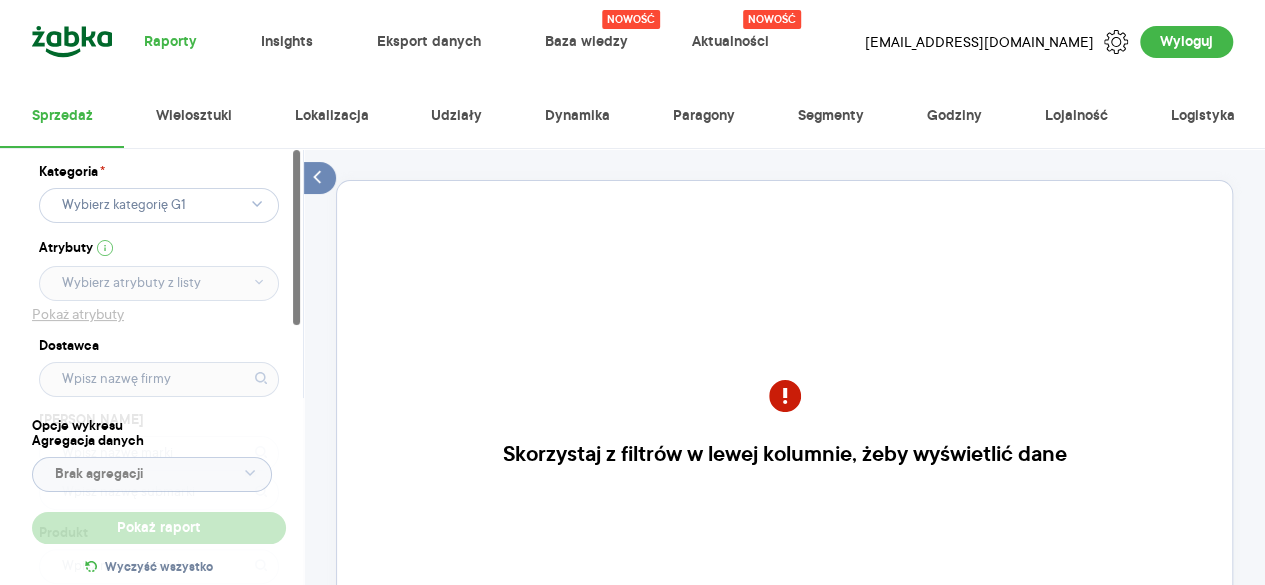 click 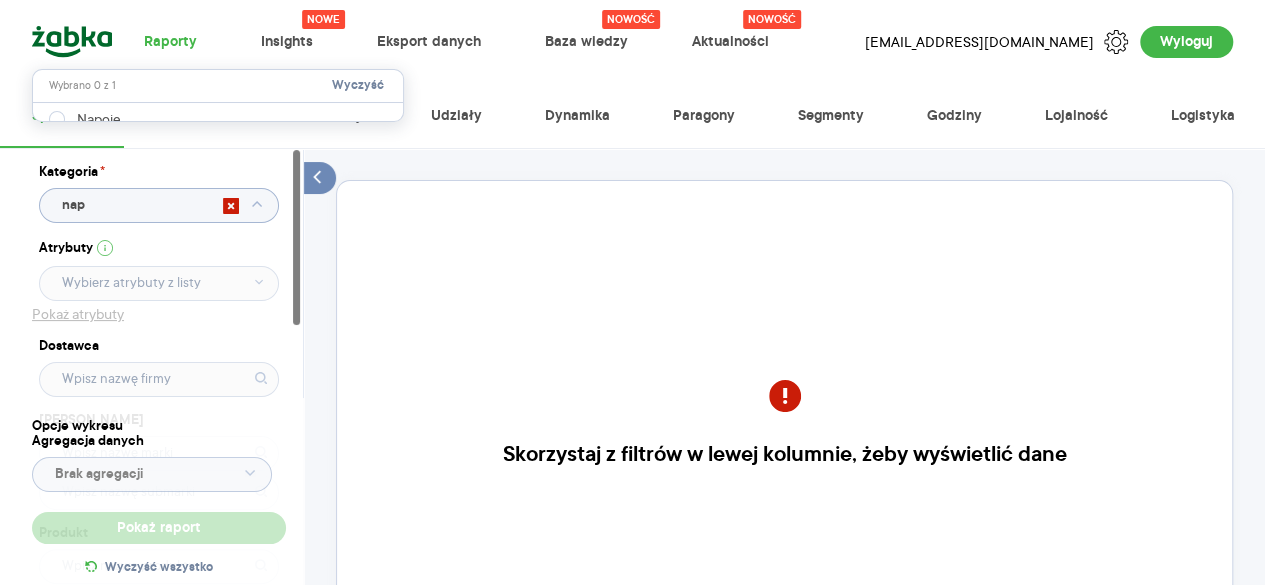 type on "napo" 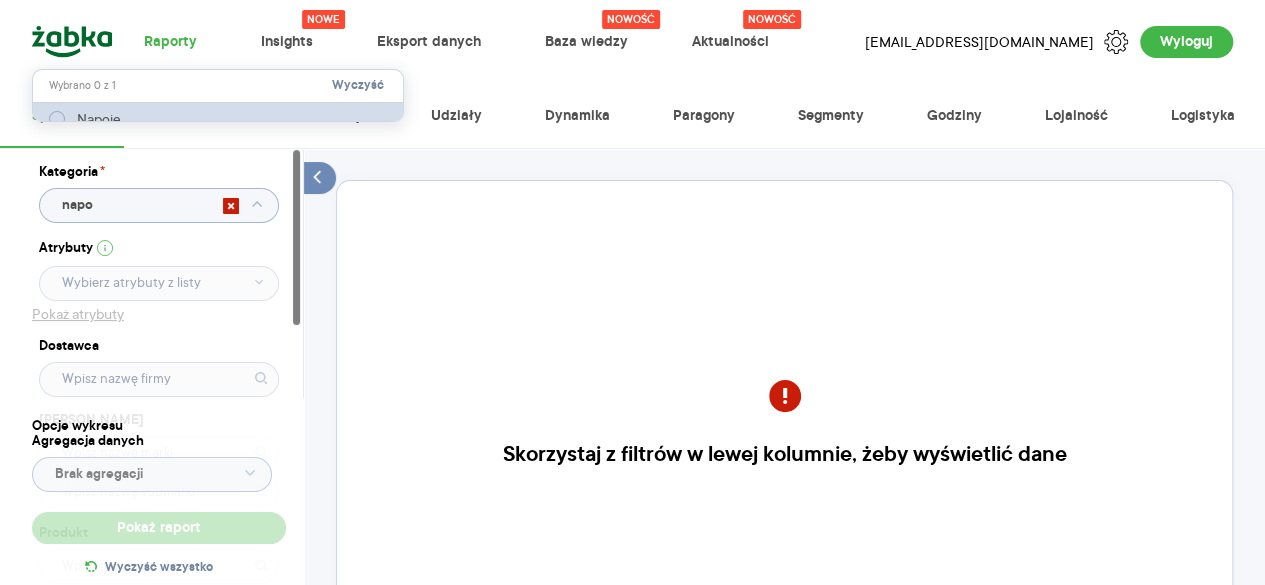 click on "Napoje" at bounding box center (99, 119) 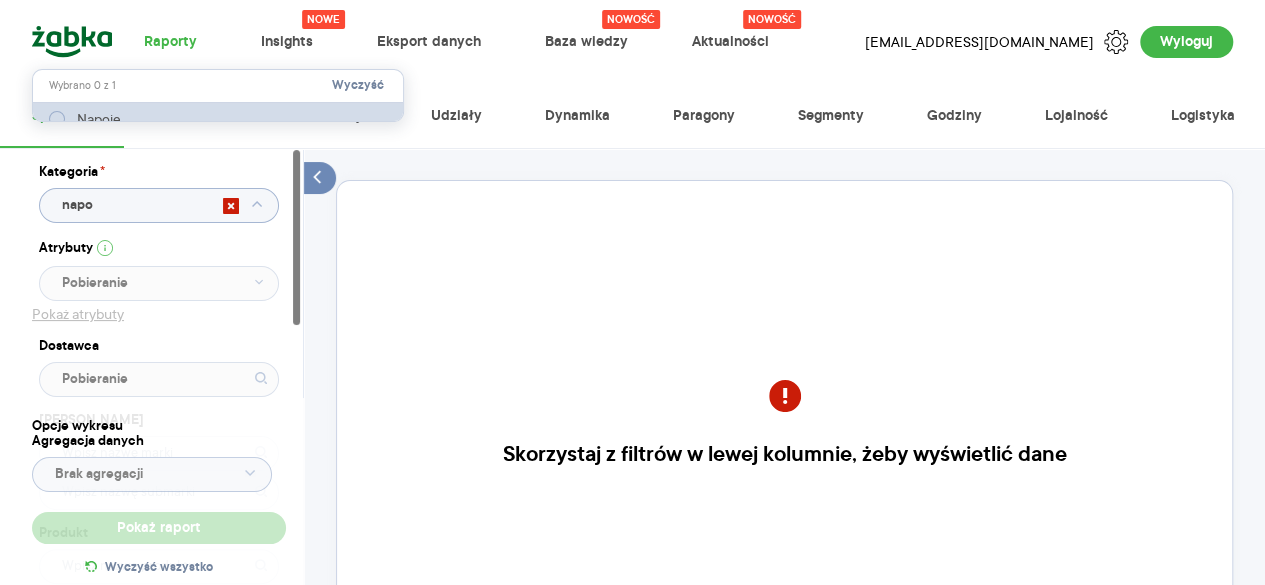 type on "Pobieranie" 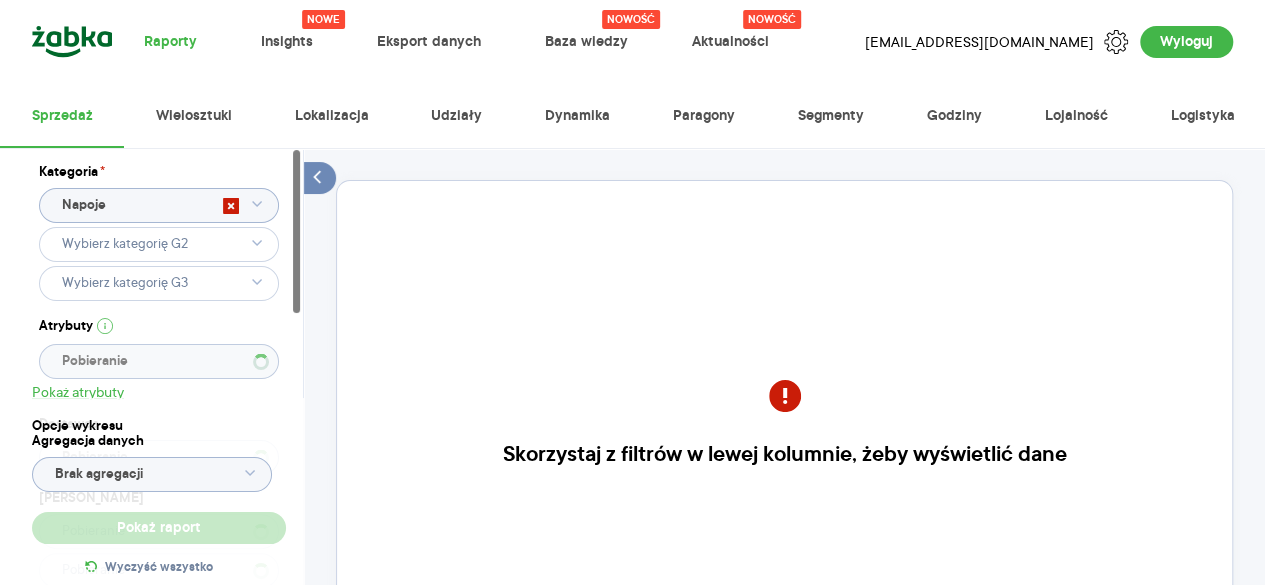 type 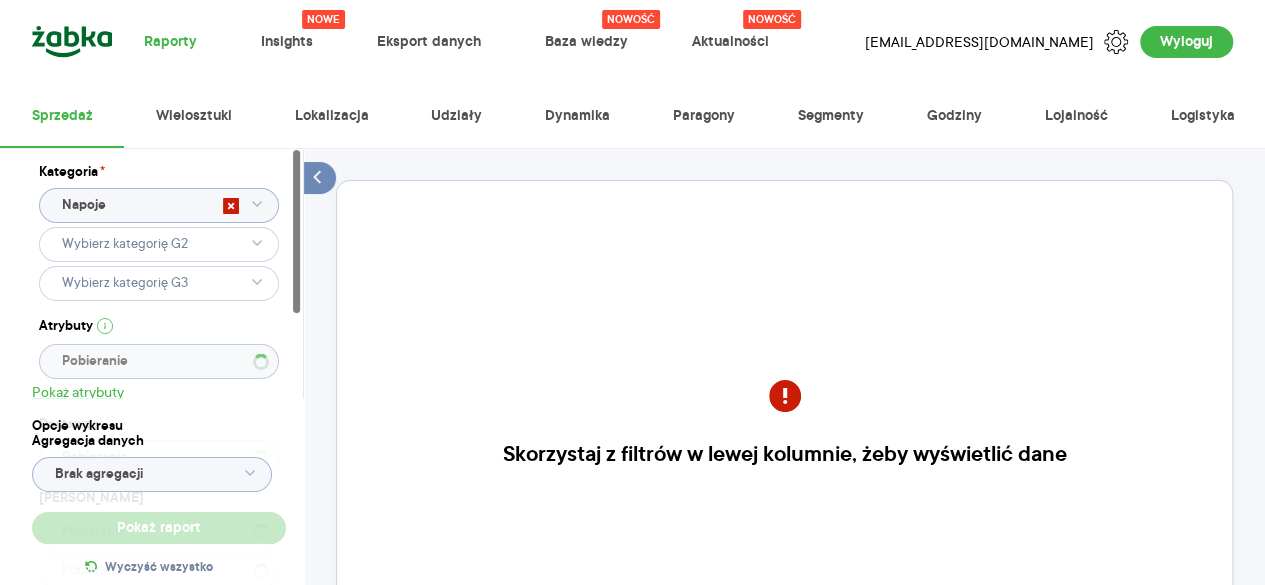 type 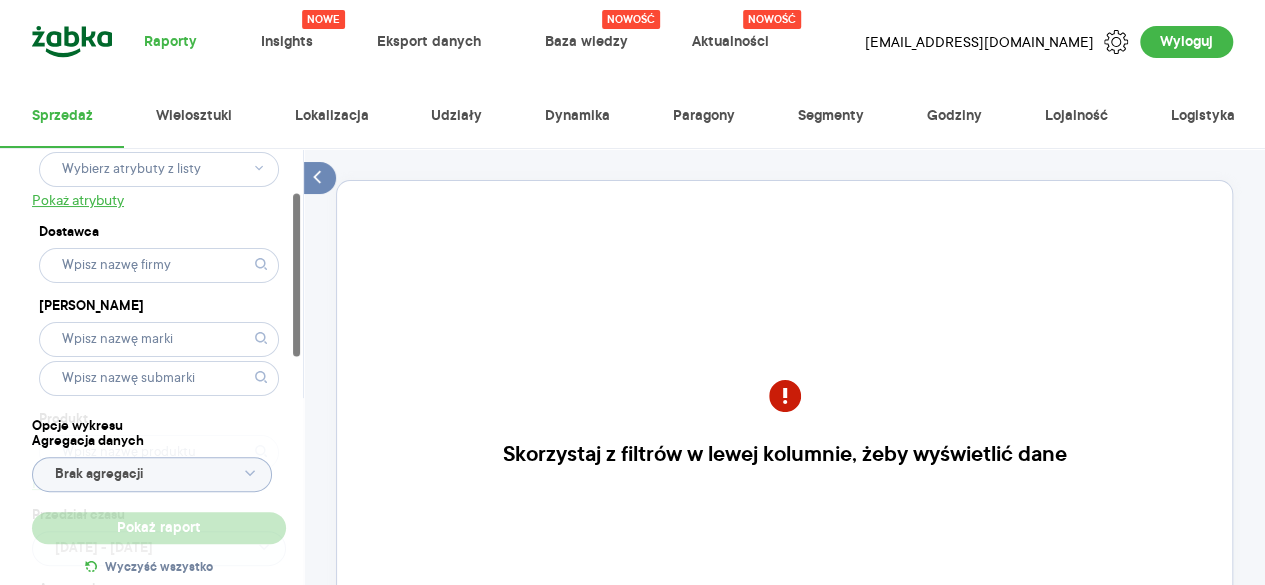 type 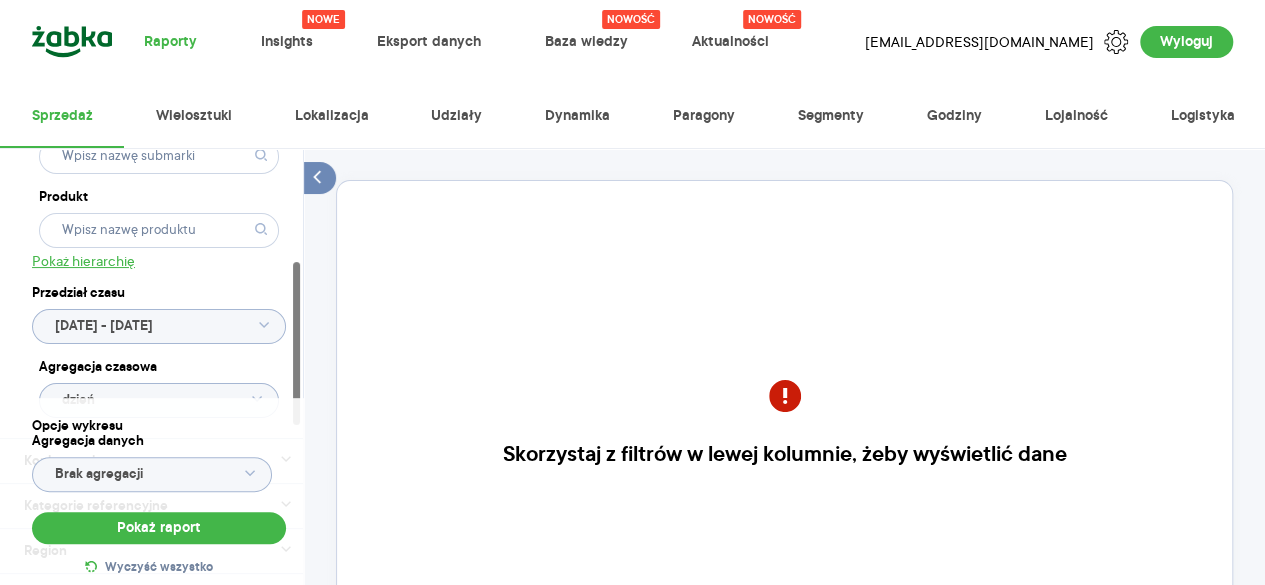 scroll, scrollTop: 300, scrollLeft: 0, axis: vertical 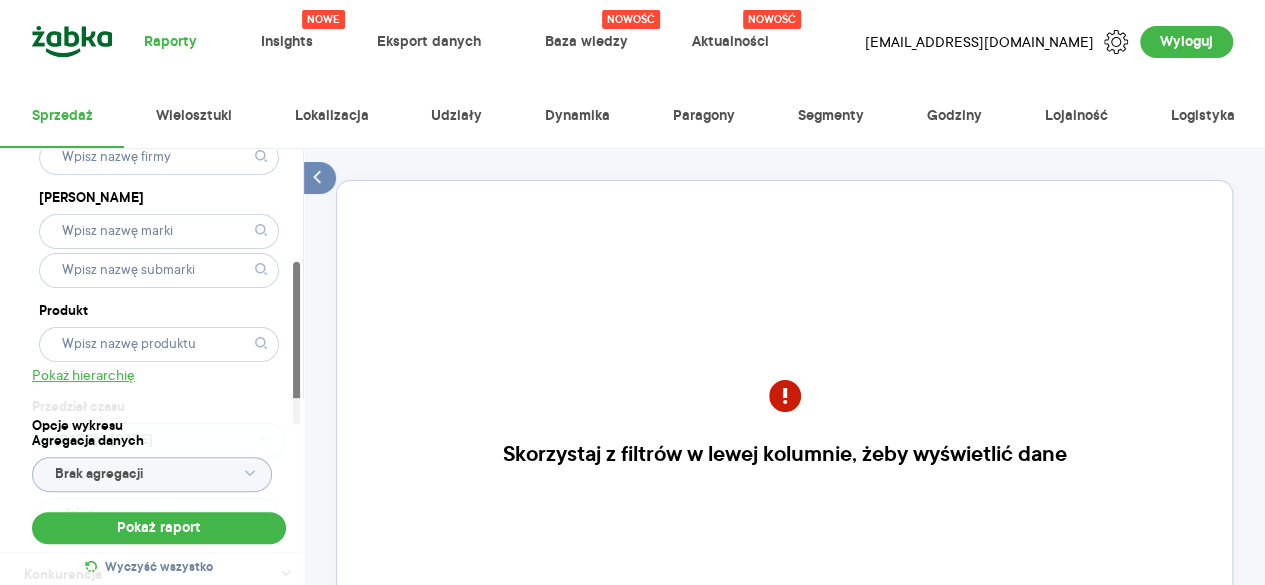 type on "Napoje" 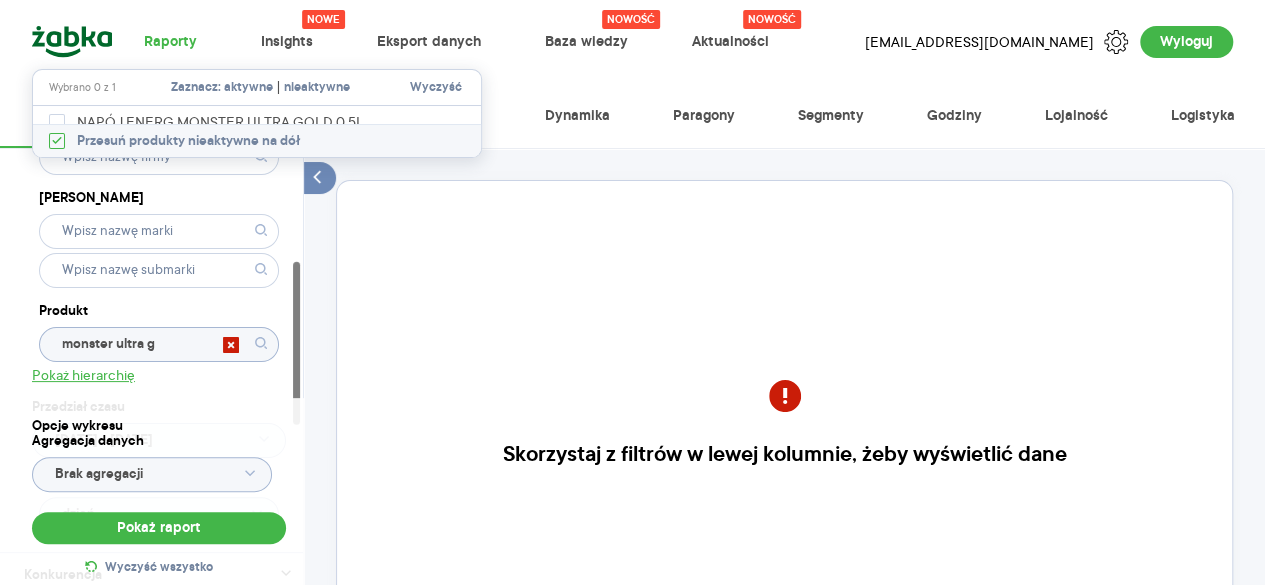 type on "monster ultra go" 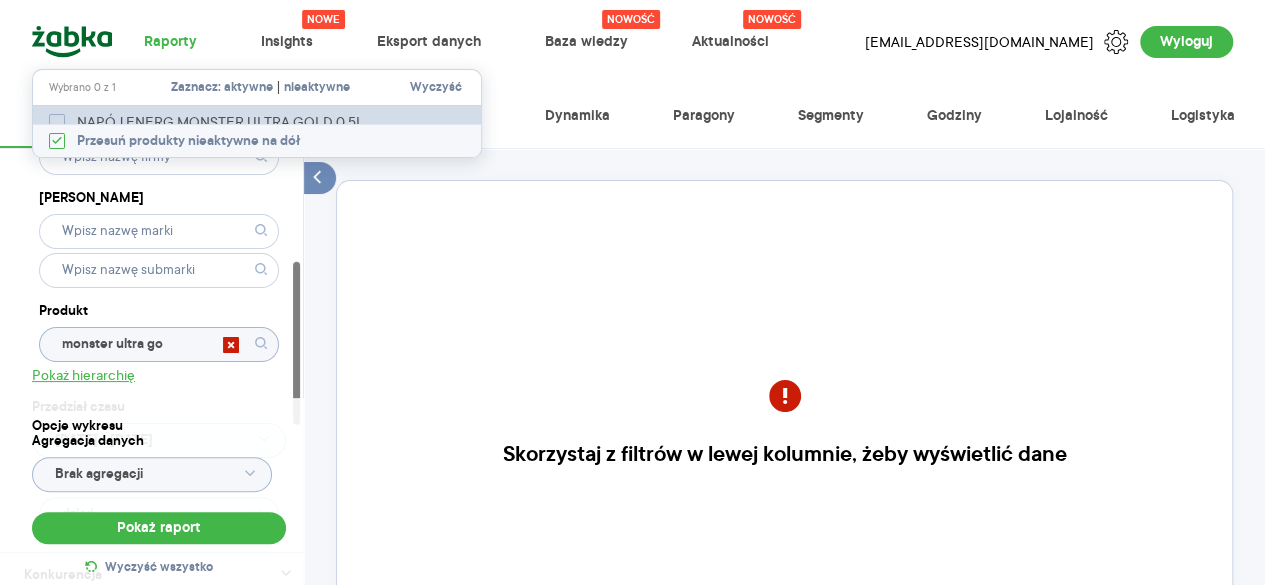 click 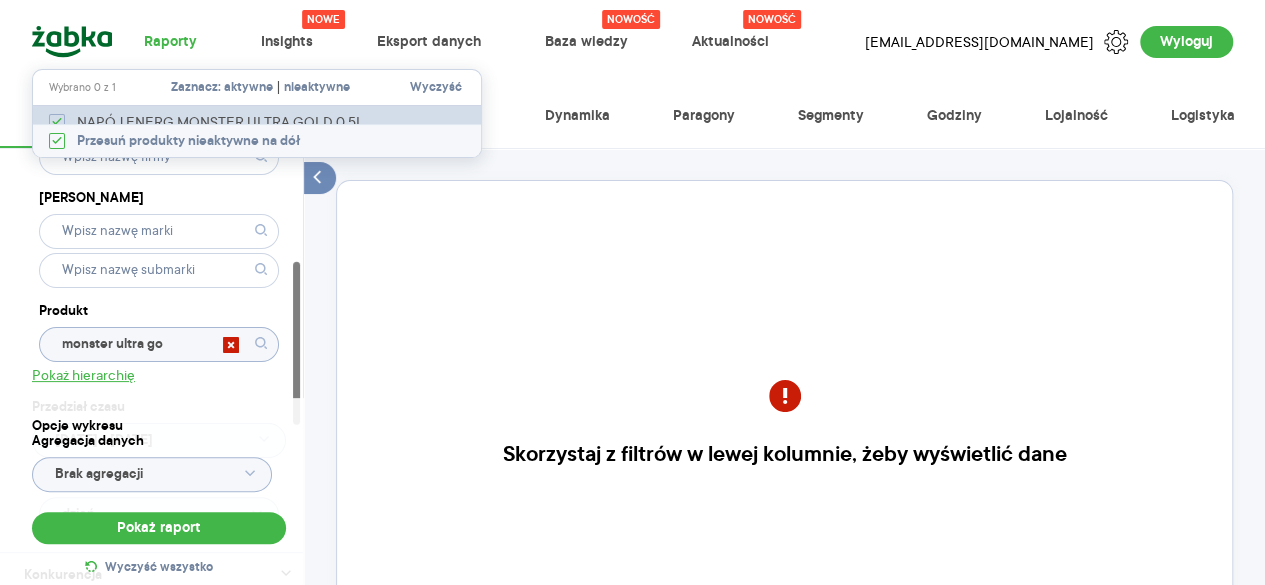 checkbox on "true" 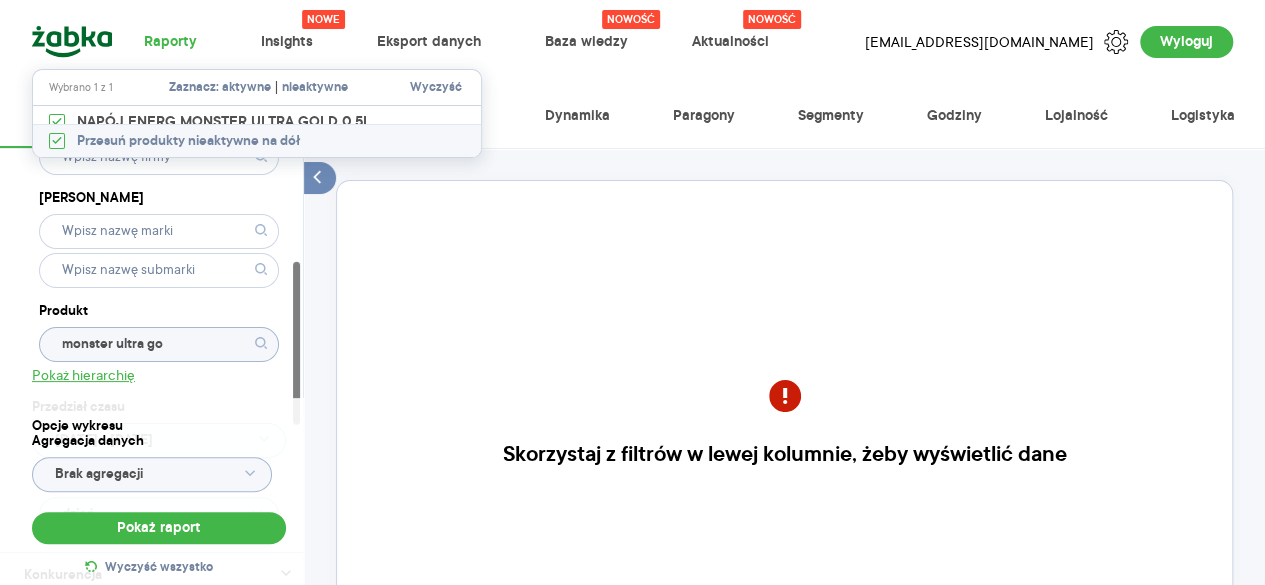 click on "Kategoria * Napoje Atrybuty Pokaż atrybuty Dostawca Marka Produkt monster ultra go Pokaż hierarchię Przedział czasu [DATE] - [DATE] Agregacja czasowa dzień" at bounding box center [159, 200] 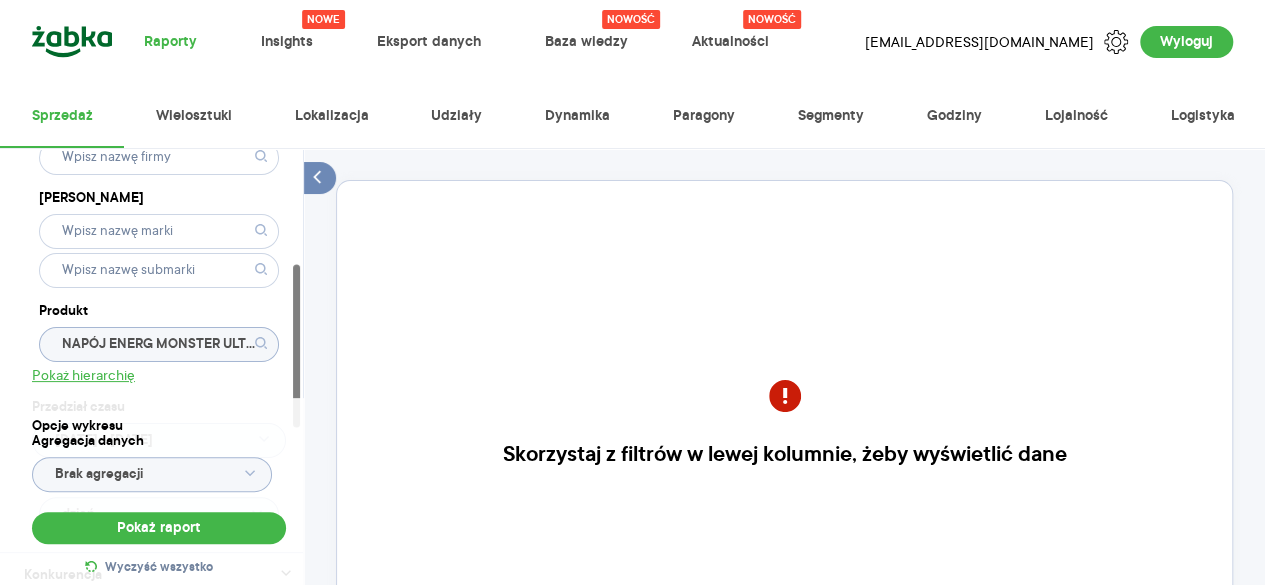 scroll, scrollTop: 500, scrollLeft: 0, axis: vertical 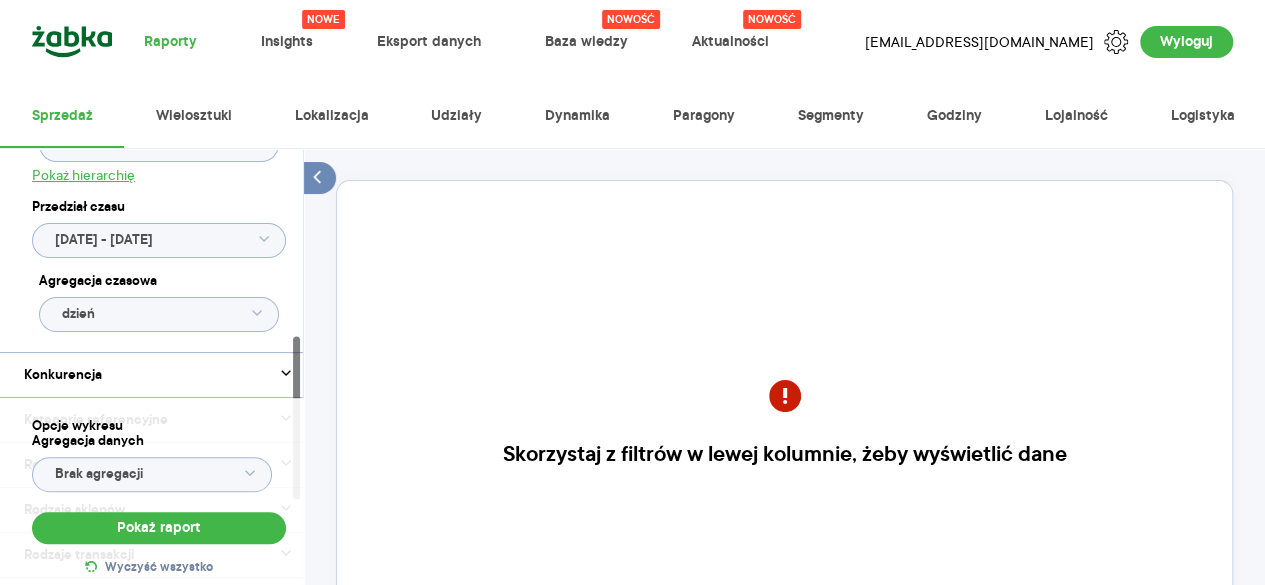 click on "Raporty Nowe Insights Eksport danych Nowość Baza wiedzy Nowość Aktualności [EMAIL_ADDRESS][DOMAIN_NAME] Wyloguj Sprzedaż Wielosztuki Lokalizacja Udziały Dynamika Paragony Segmenty Godziny Lojalność Logistyka Kategoria * Napoje Atrybuty Pokaż atrybuty Dostawca Marka Produkt NAPÓJ ENERG MONSTER ULTRA GOLD 0,5L Pokaż hierarchię Przedział czasu [DATE] - [DATE] Agregacja czasowa dzień Konkurencja Pokaż dane konkurencji z opóźnieniem Dostawca Marka Produkt Kategorie referencyjne Region Rodzaje sklepów Rodzaje transakcji Wszystkie Like For Like Uwzględnij LFL Opcje wykresu Agregacja danych Brak agregacji Pokaż raport Wyczyść wszystko Skorzystaj z filtrów w lewej kolumnie, żeby wyświetlić dane Masz pytania dot. działania portalu? Napisz do nas na  [EMAIL_ADDRESS][DOMAIN_NAME]
More than one instance of Sumo is attempting to start on this page. Please check that you are only loading Sumo once per page. BDOW!" at bounding box center (632, 292) 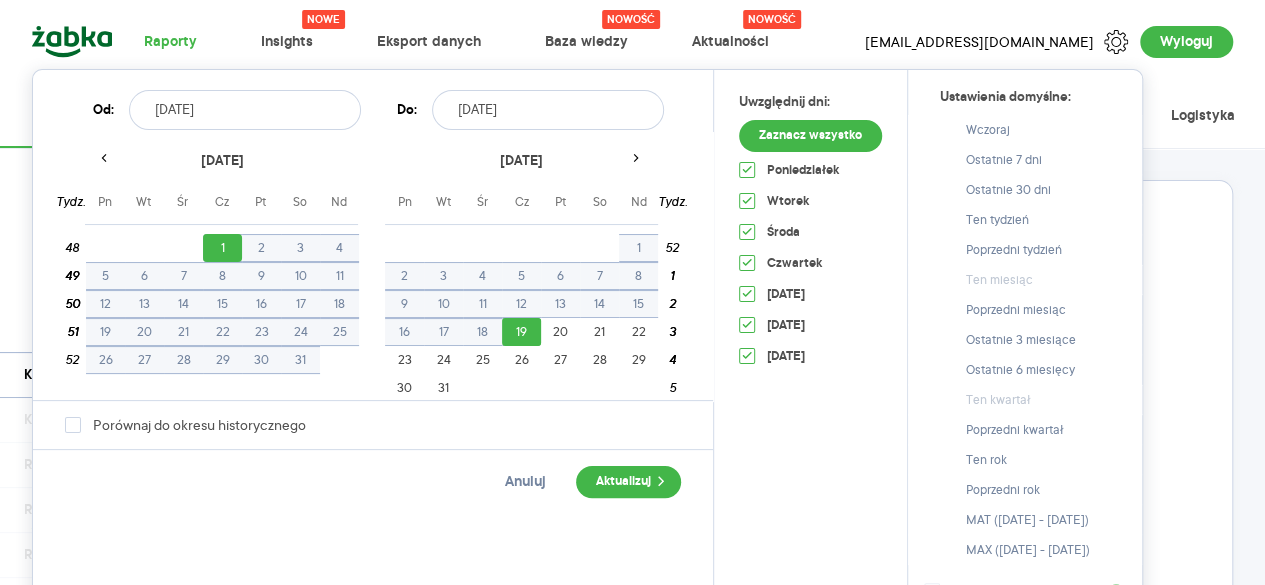 click 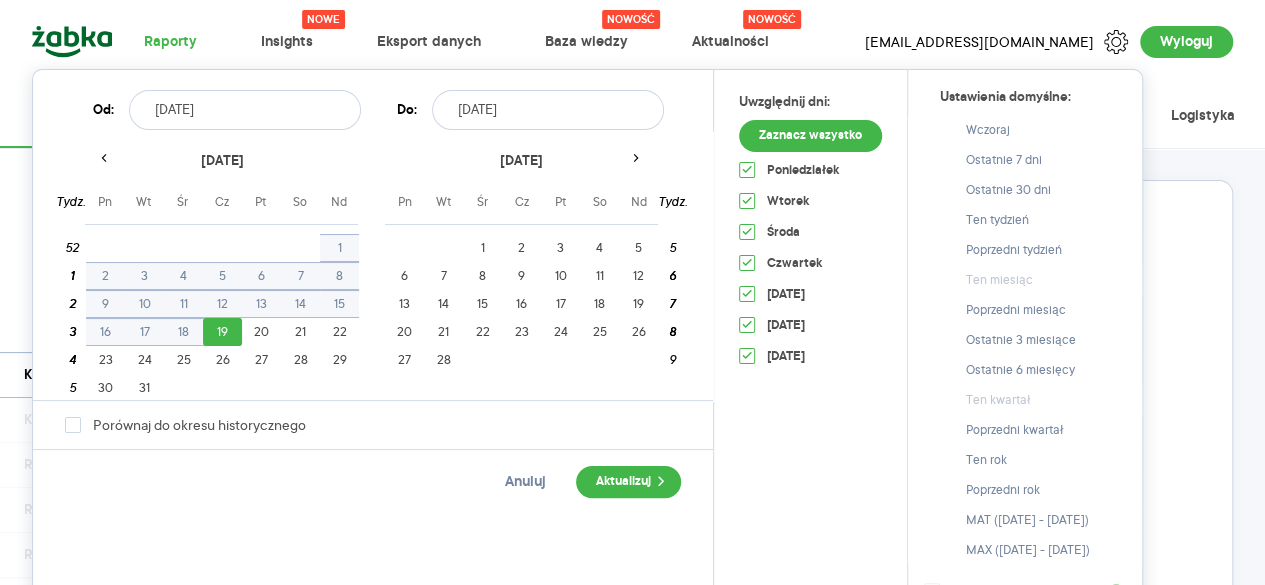 click on "[DATE]" at bounding box center [245, 110] 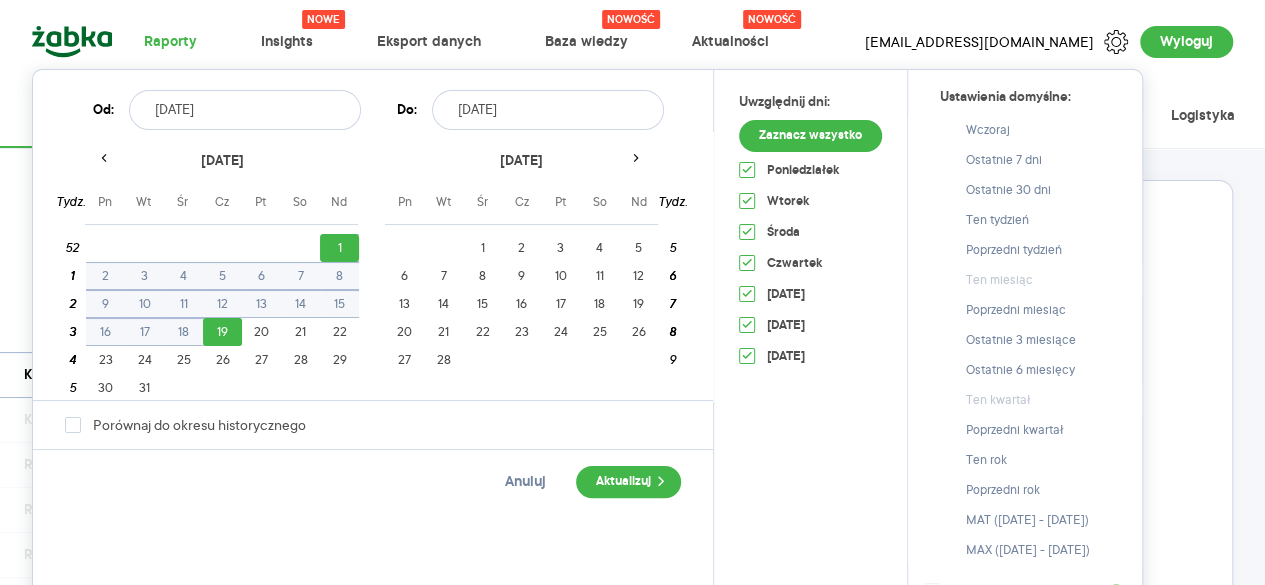 click 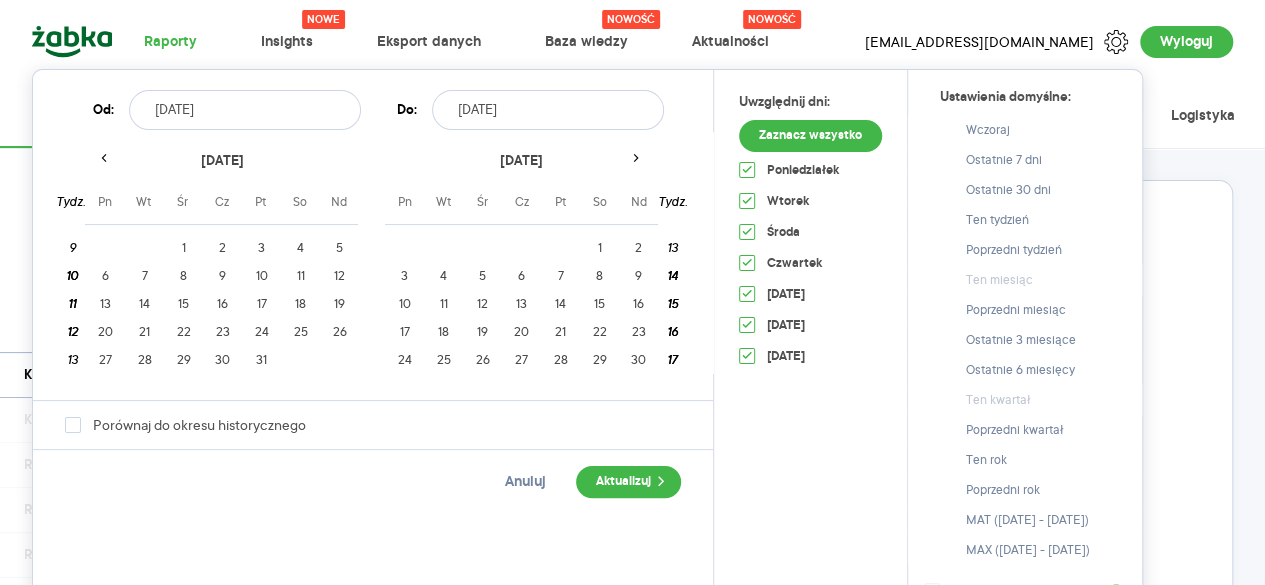 click 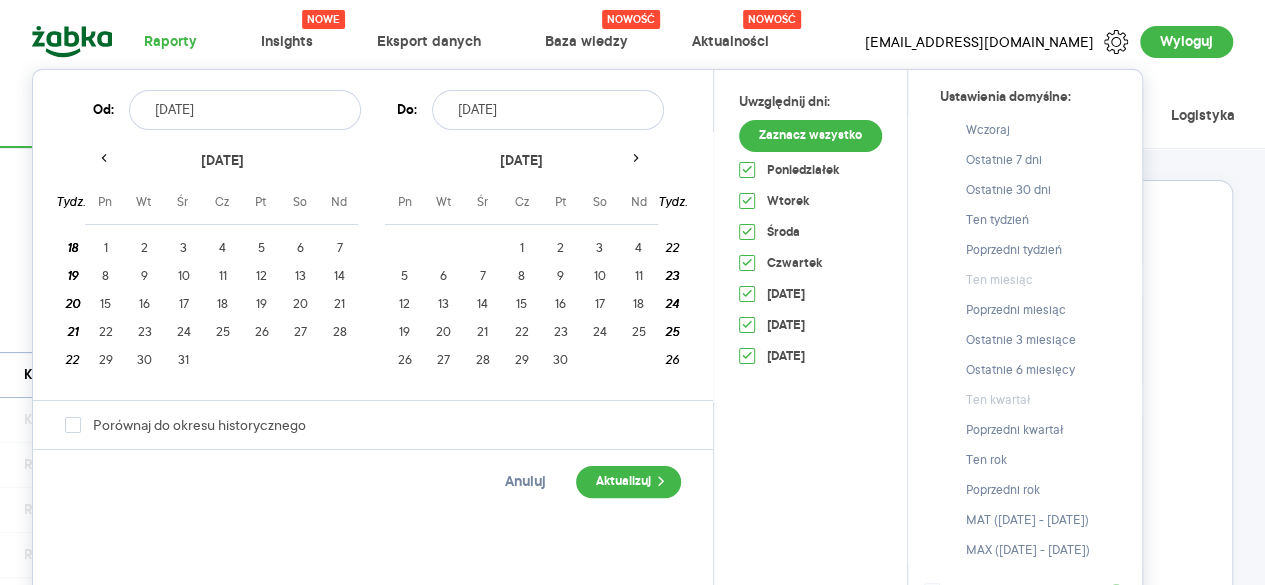 click 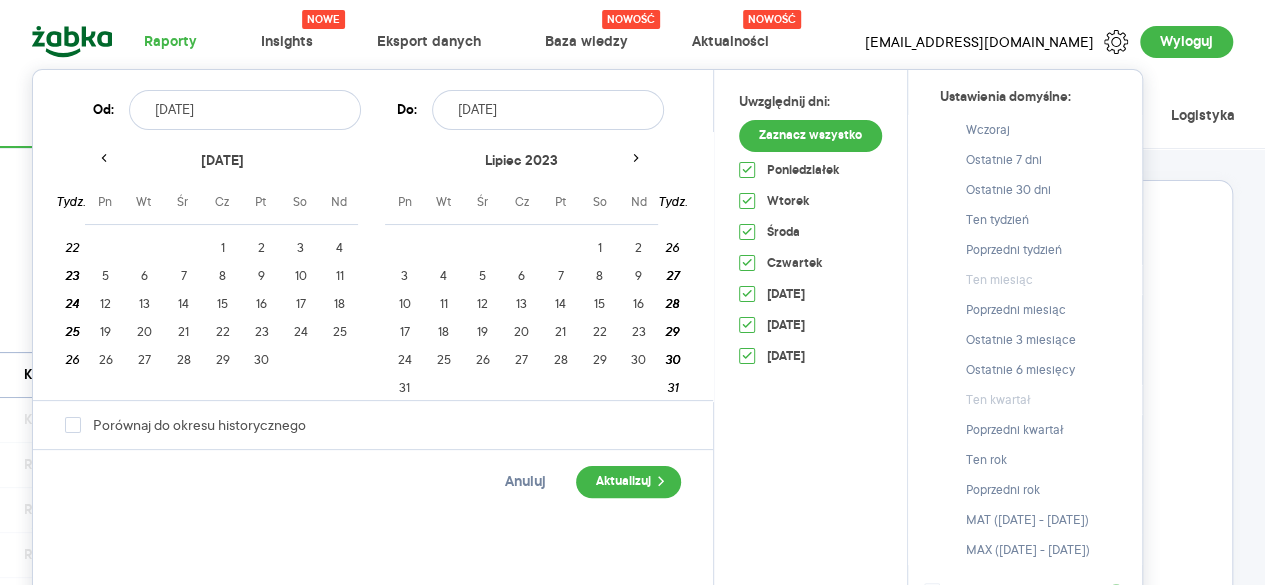 click 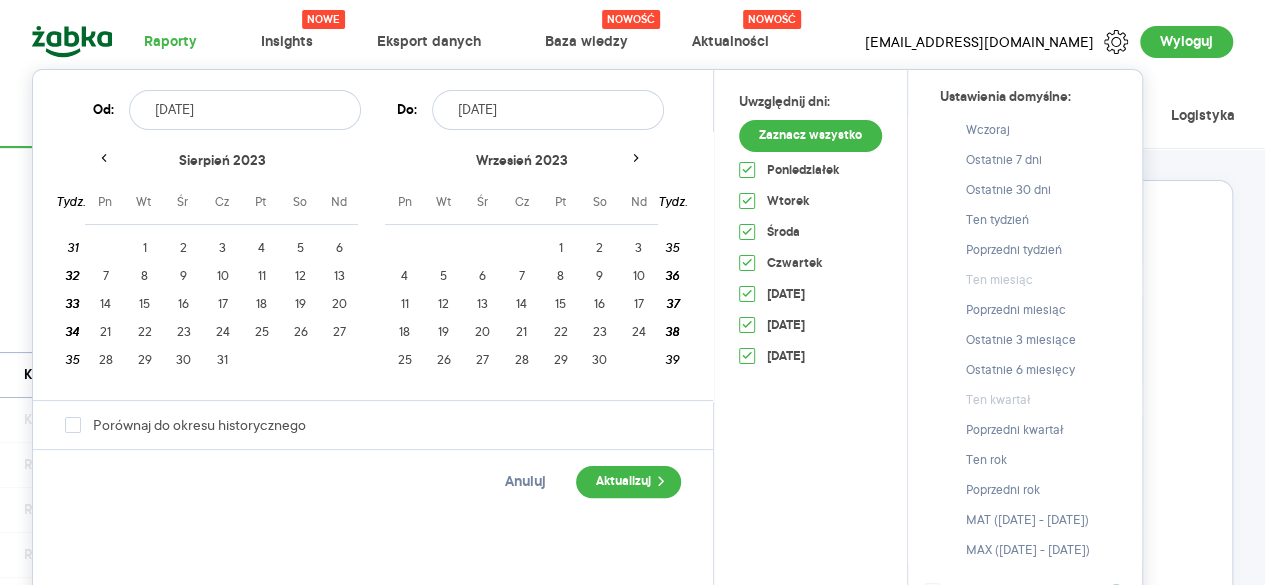 click 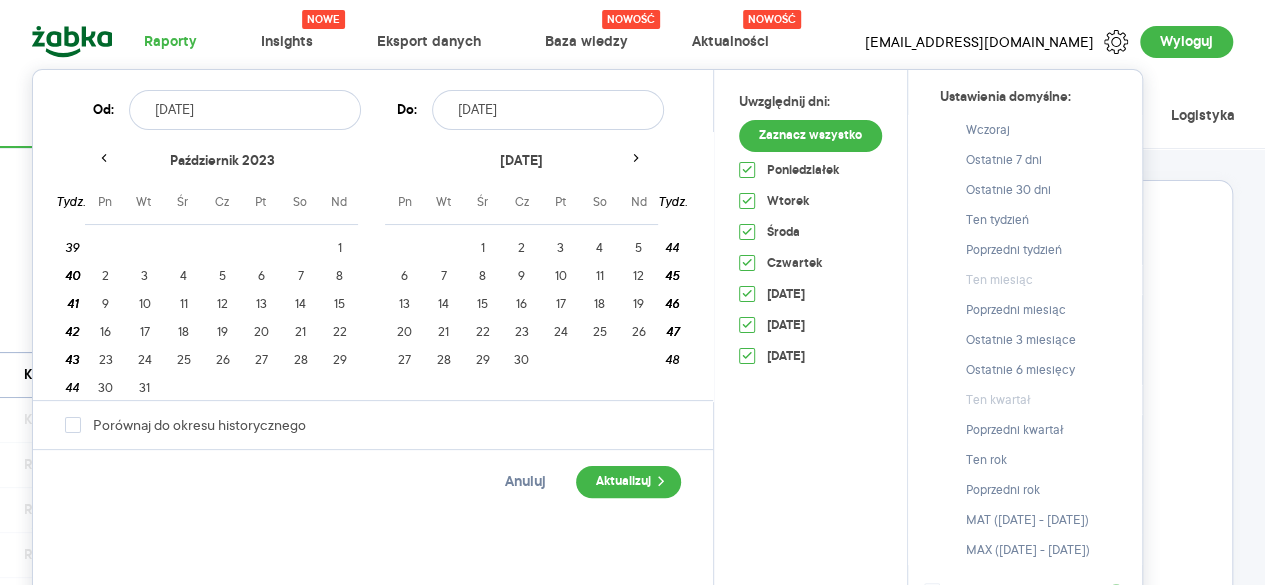 click 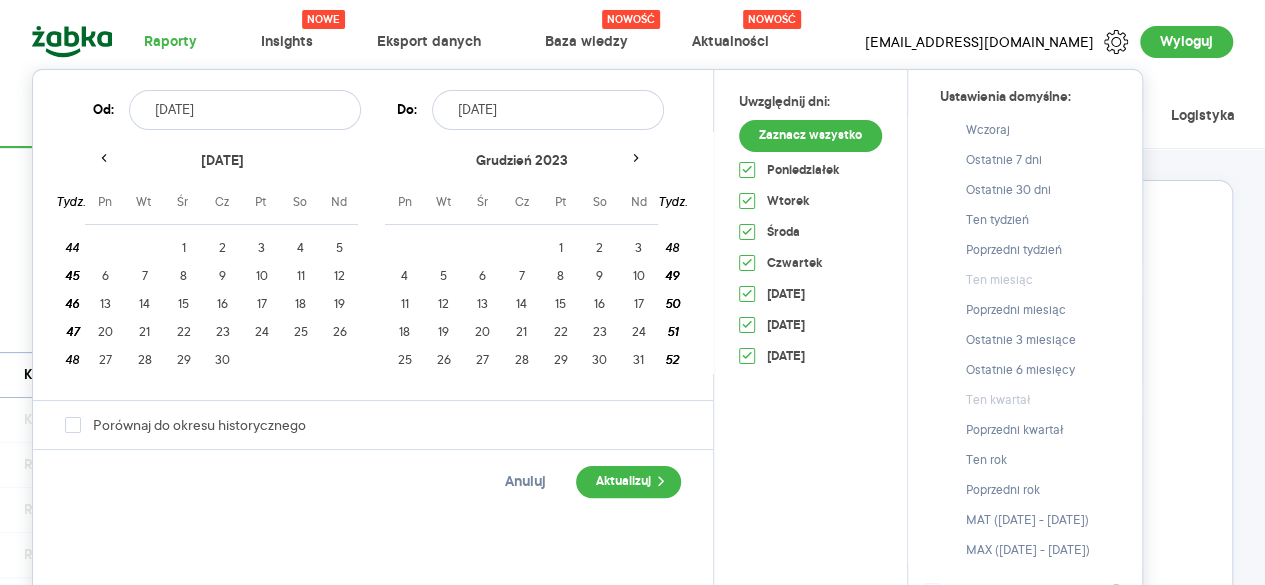 click 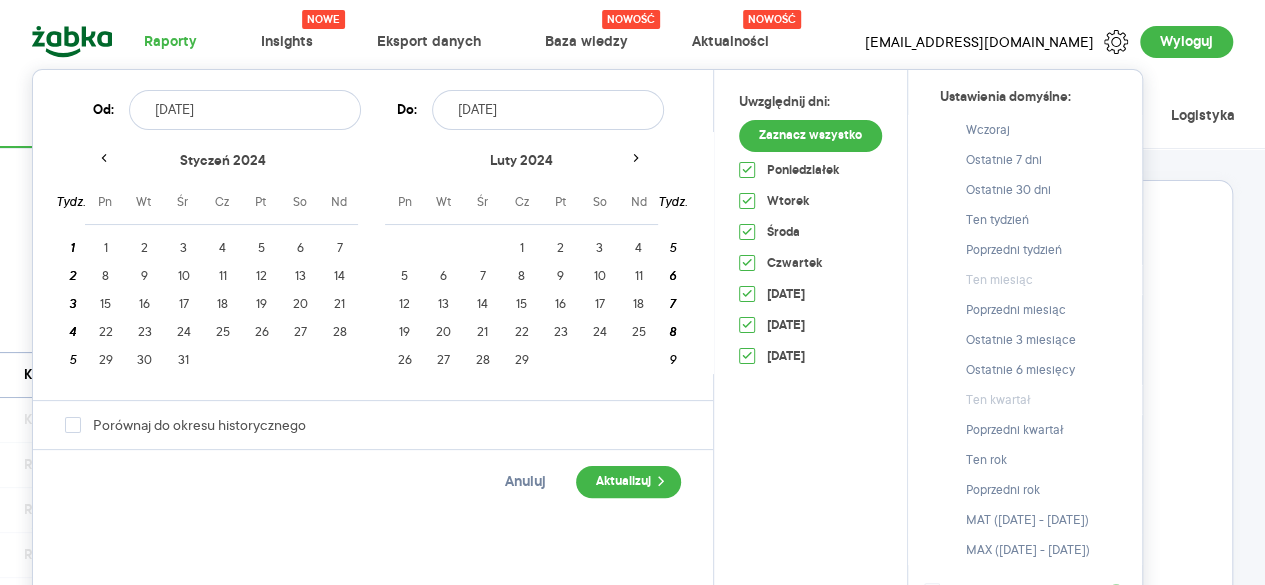 click 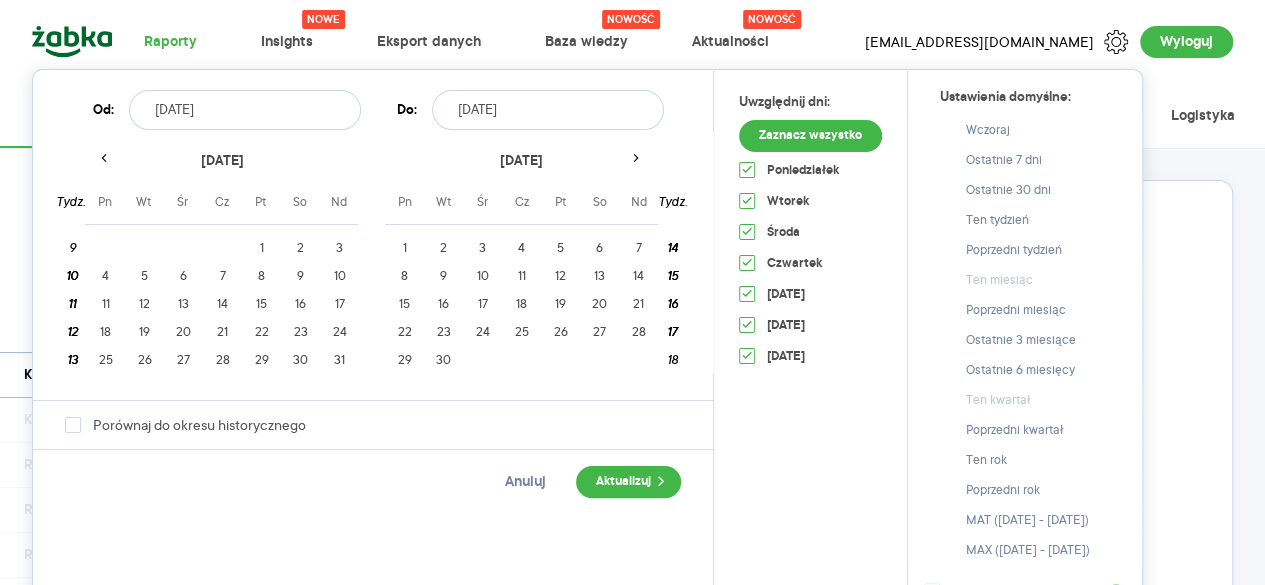 click 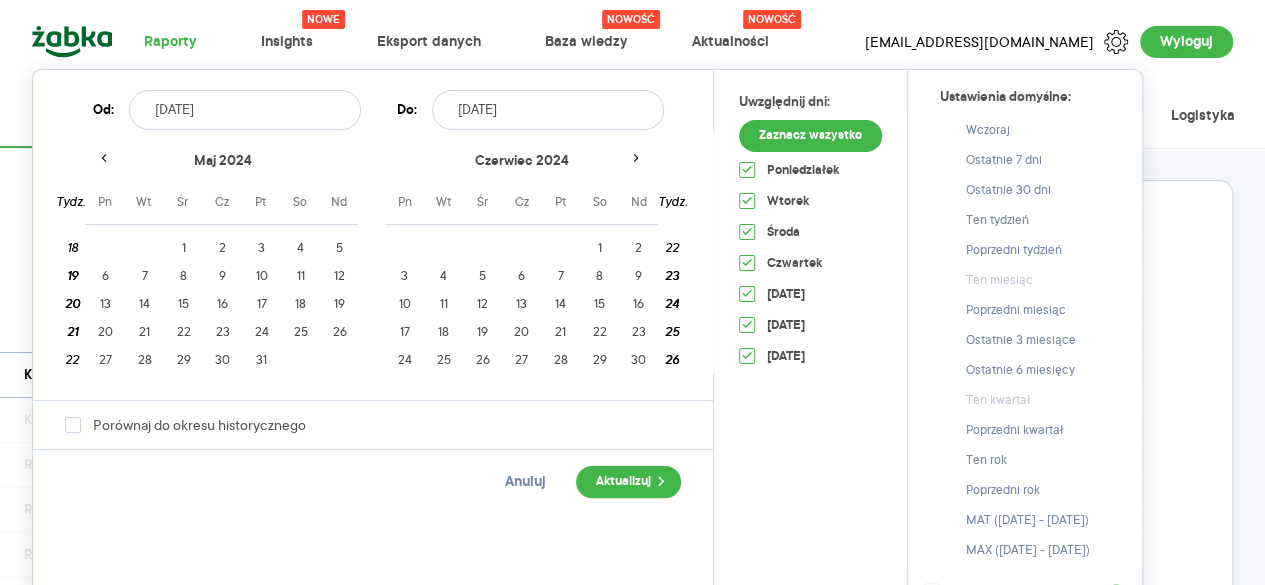 click 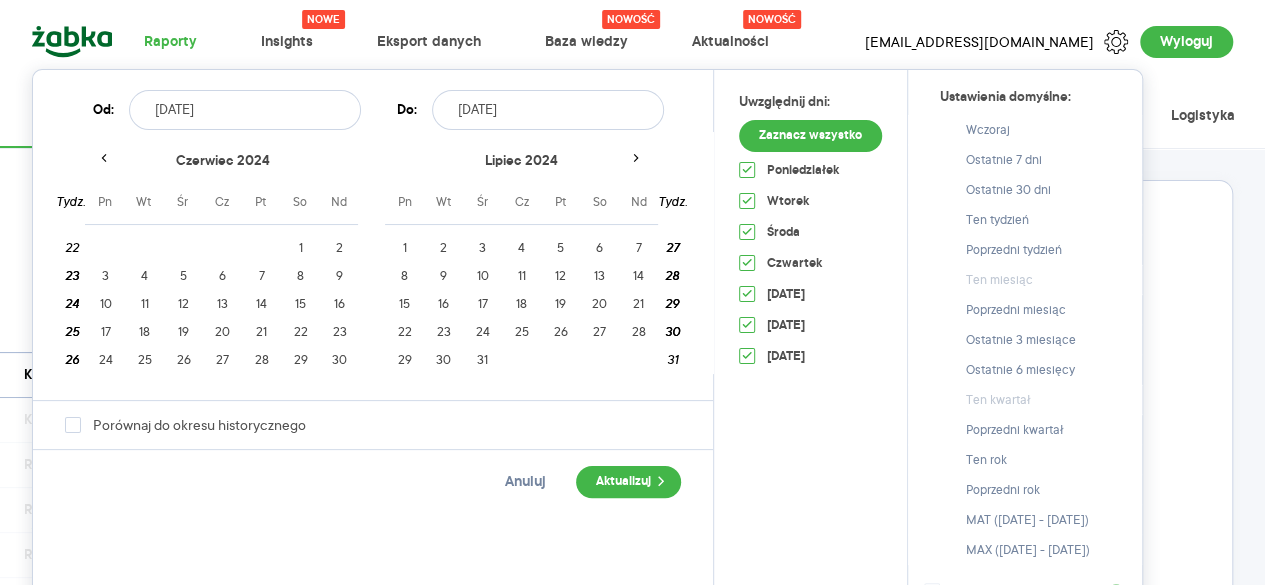 click 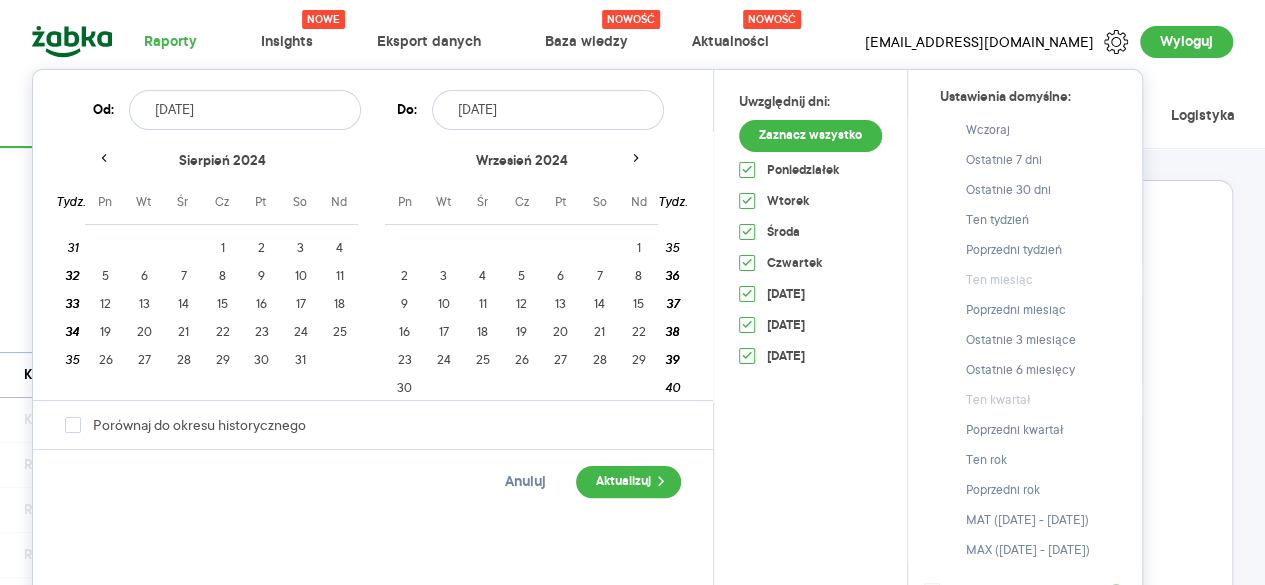 click 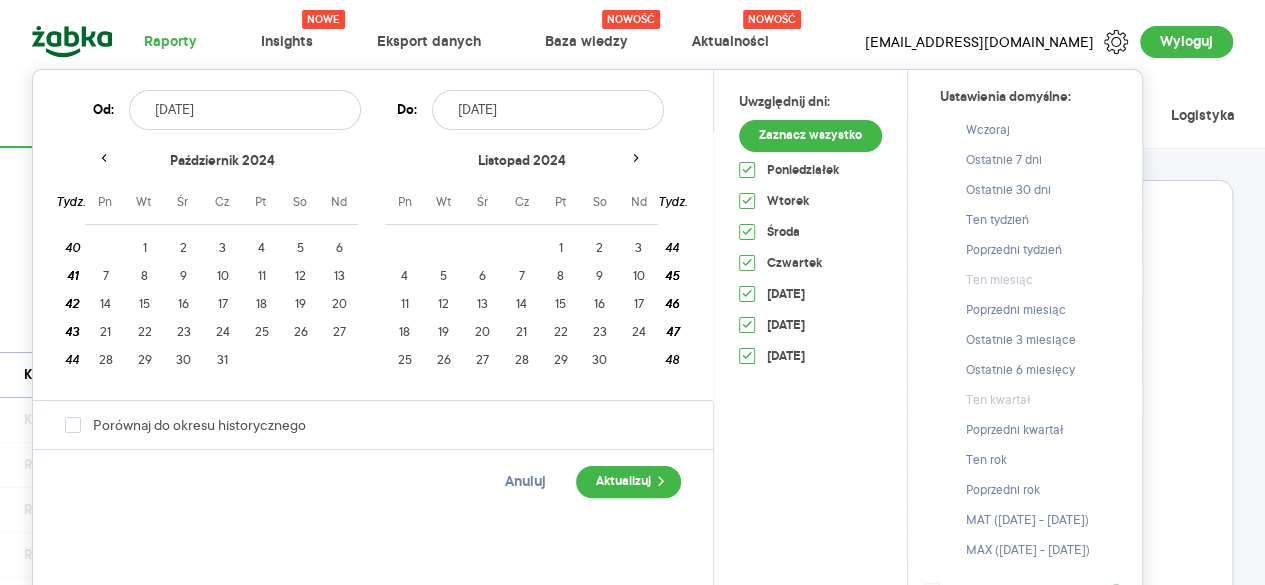 click 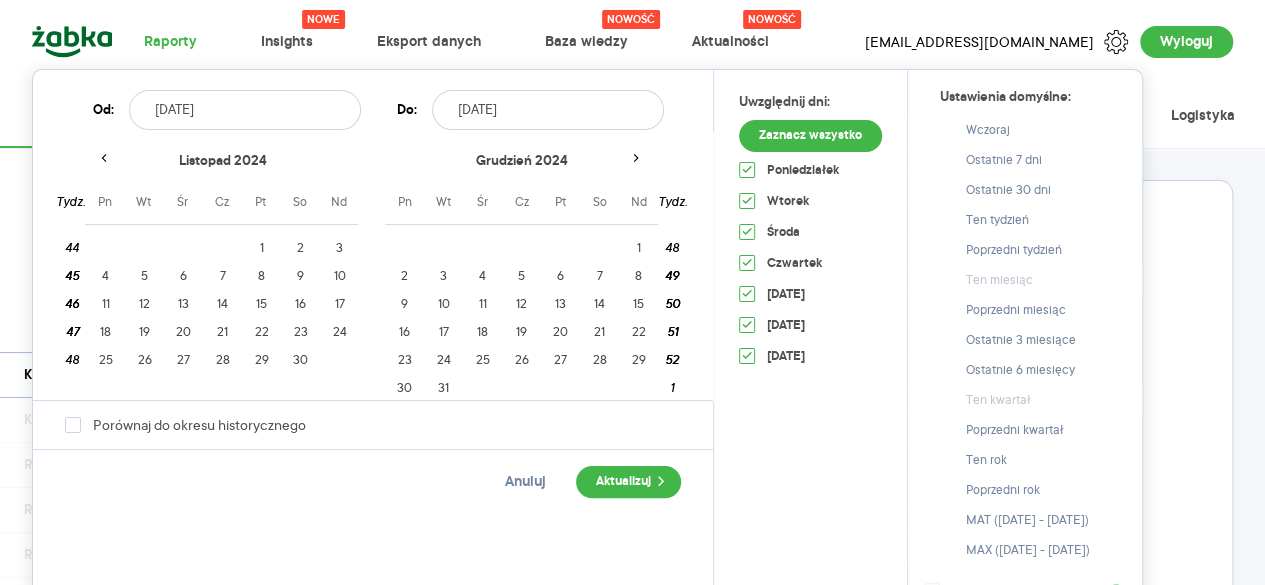click 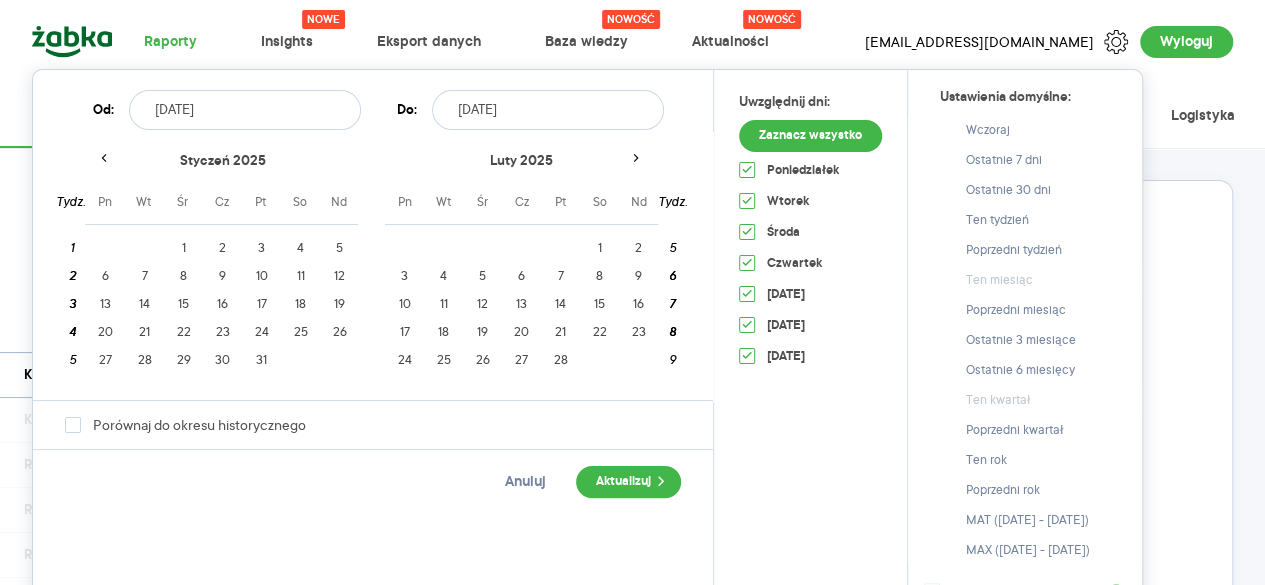 click 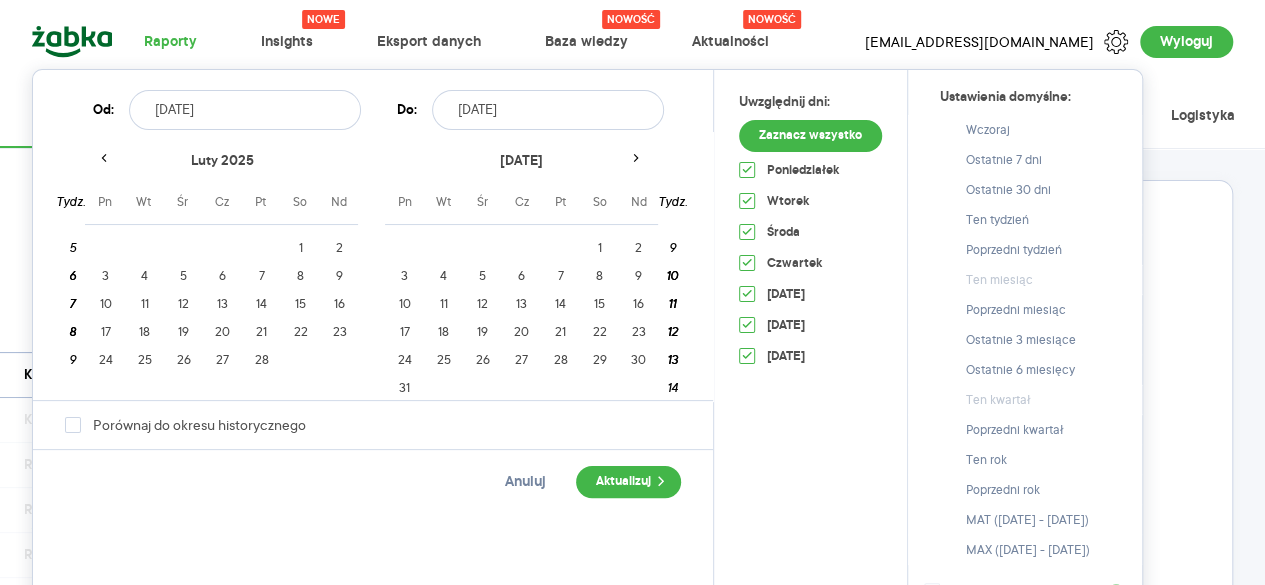click 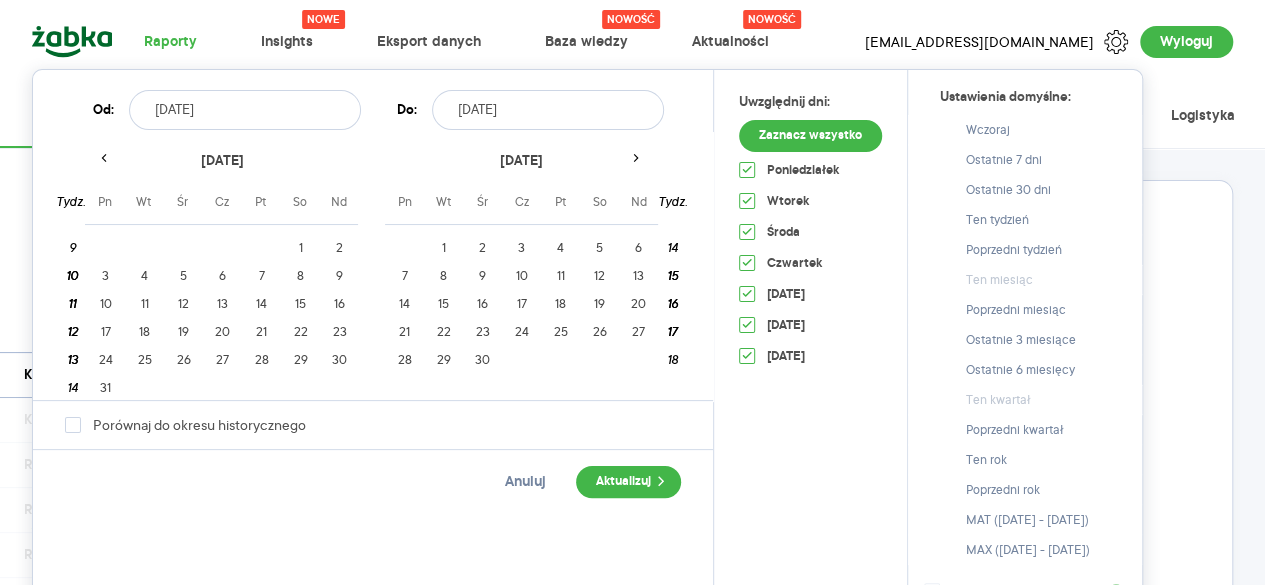 click 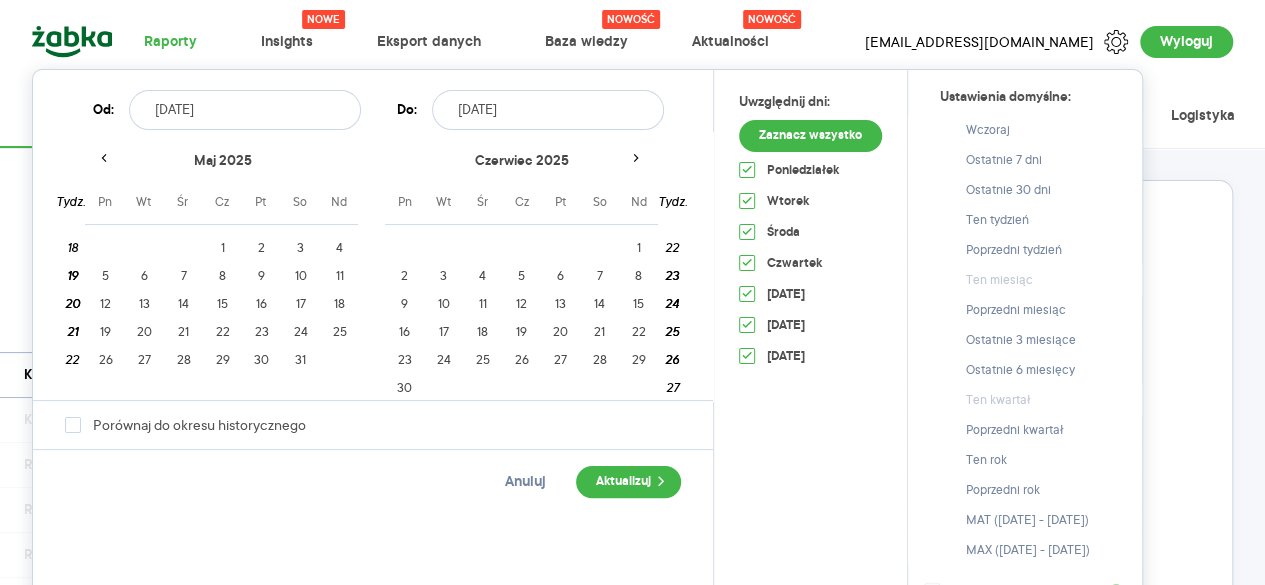 click 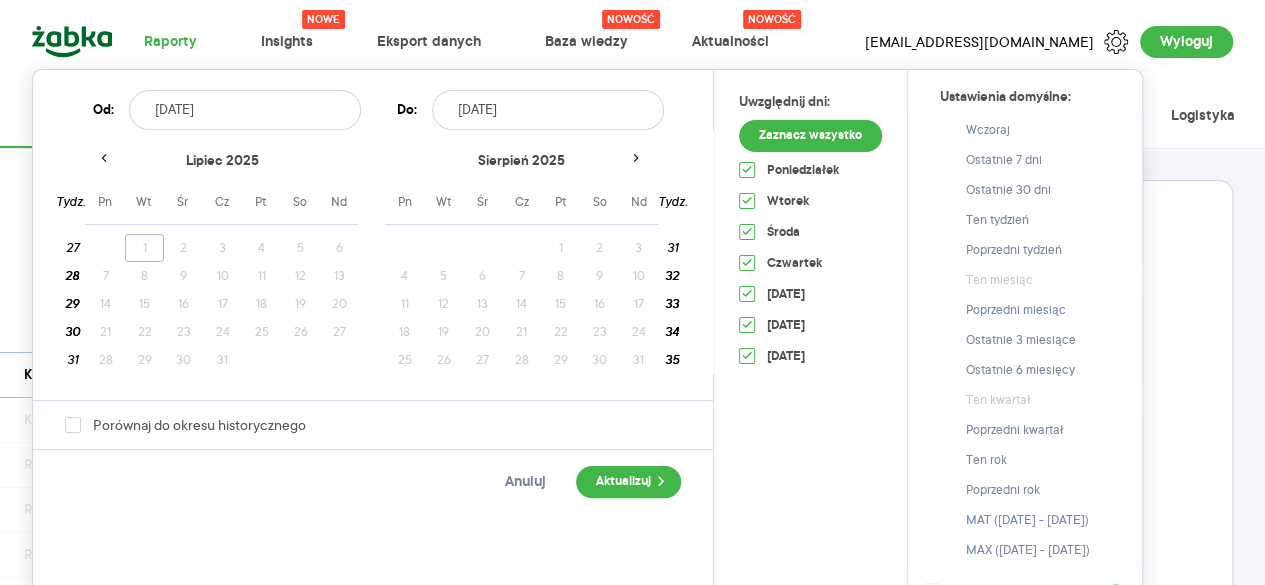 click 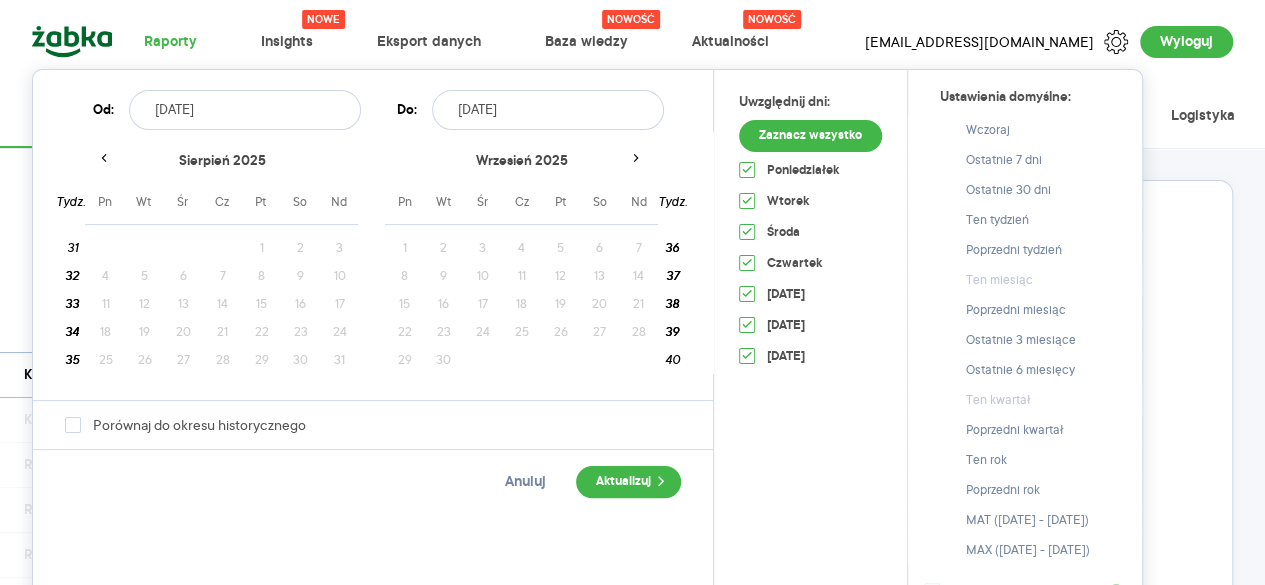 click 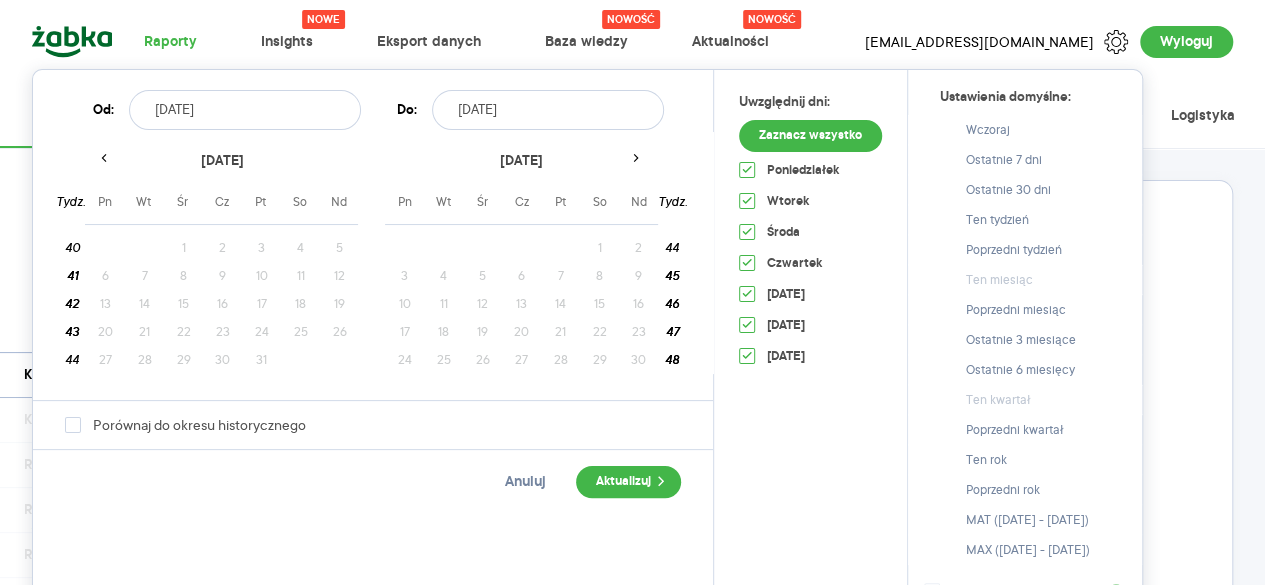 click on "[DATE]" at bounding box center (222, 169) 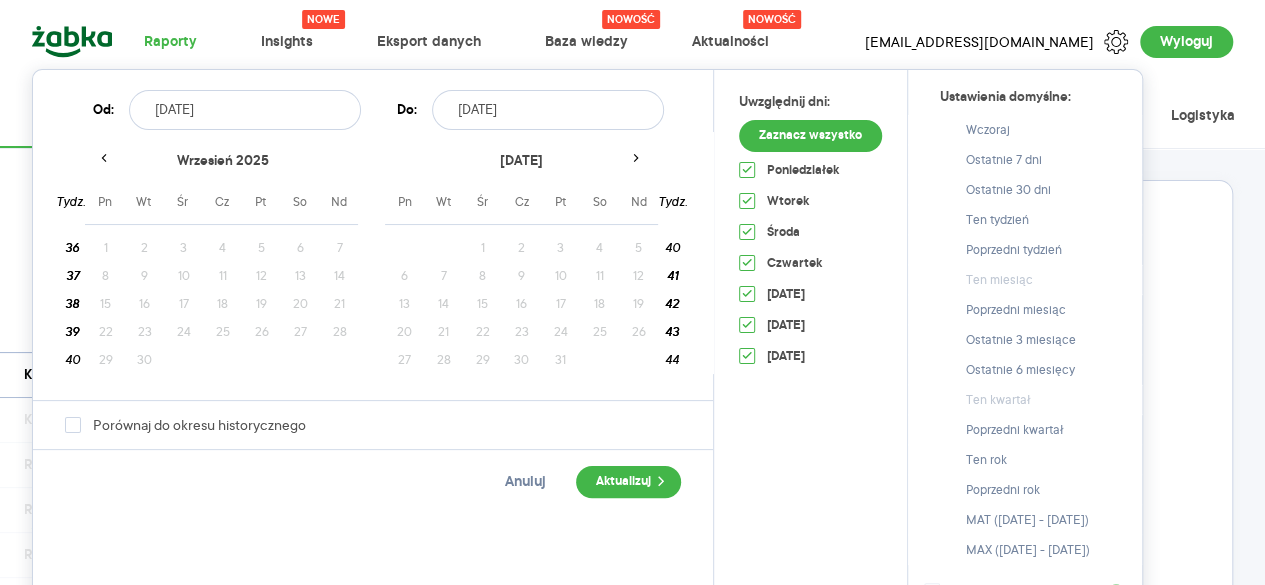 click 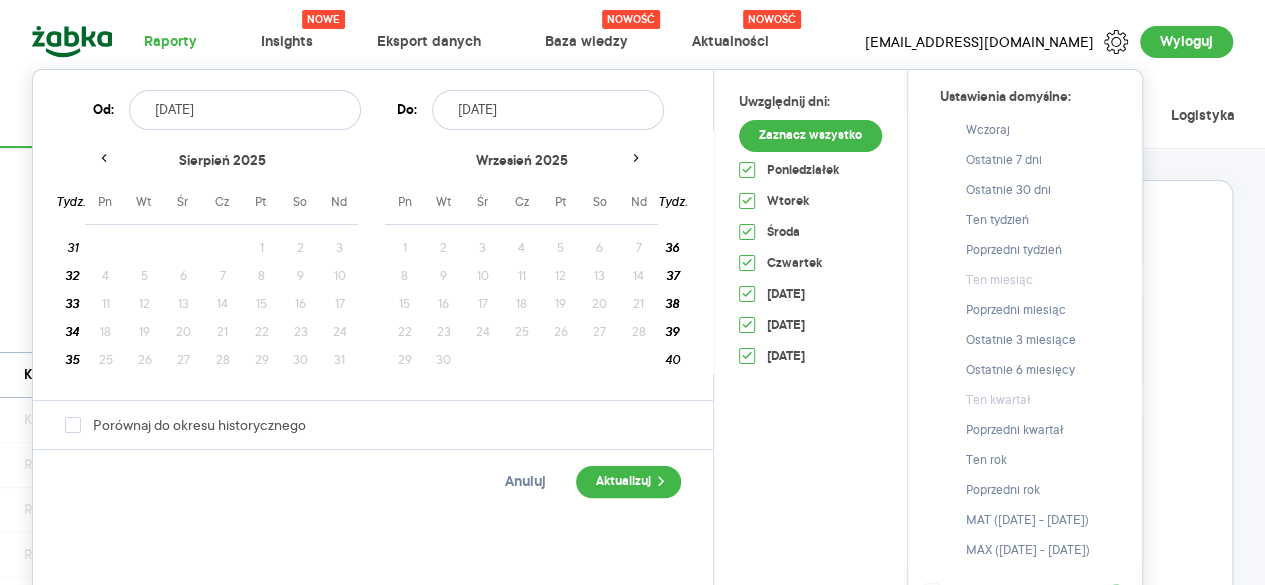 click 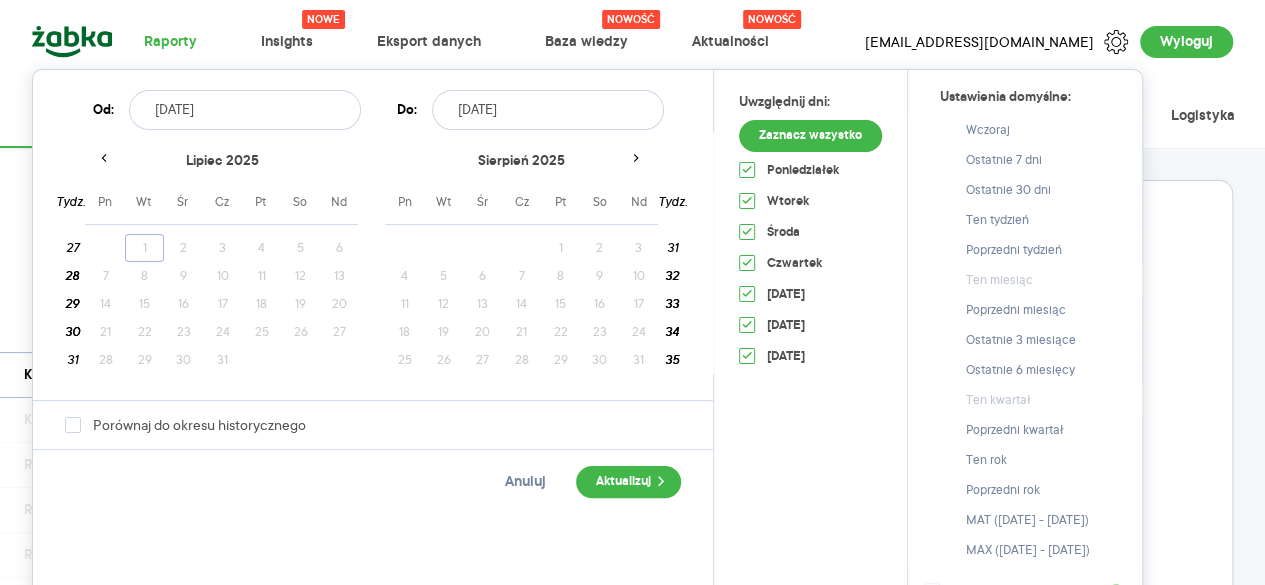 click 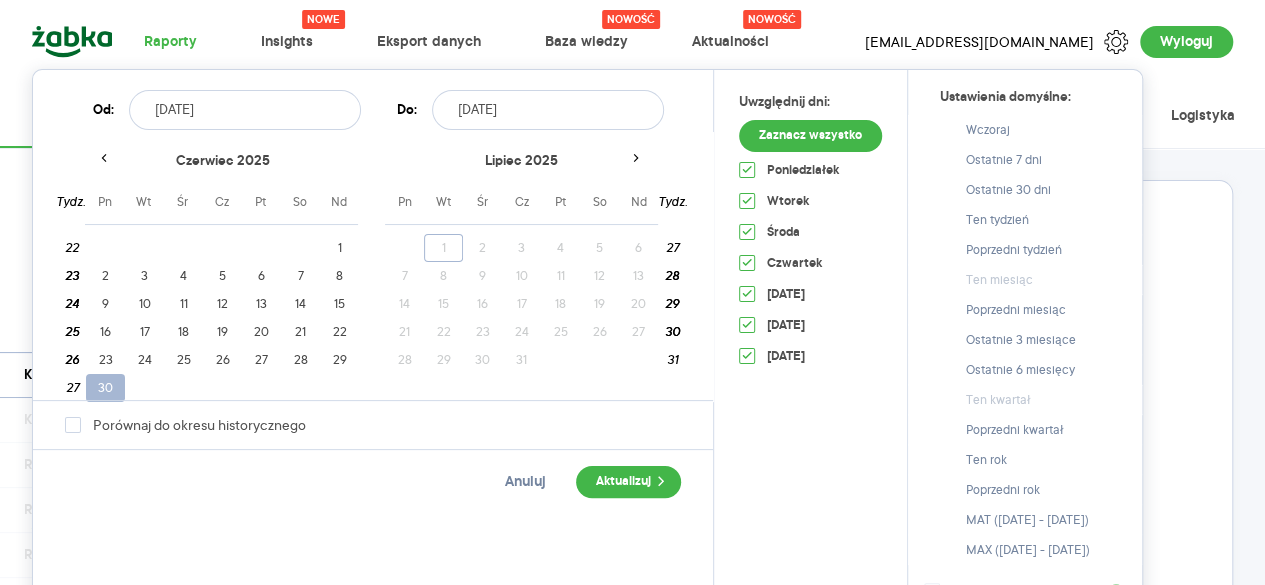 click on "30" at bounding box center (105, 388) 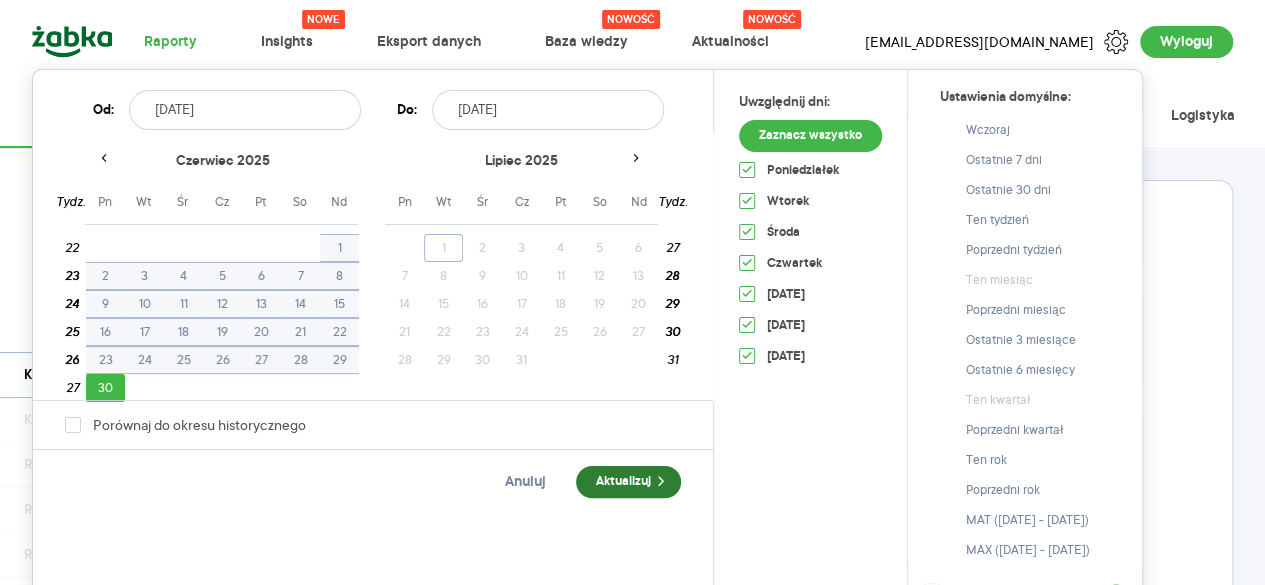 click on "Aktualizuj" at bounding box center [628, 482] 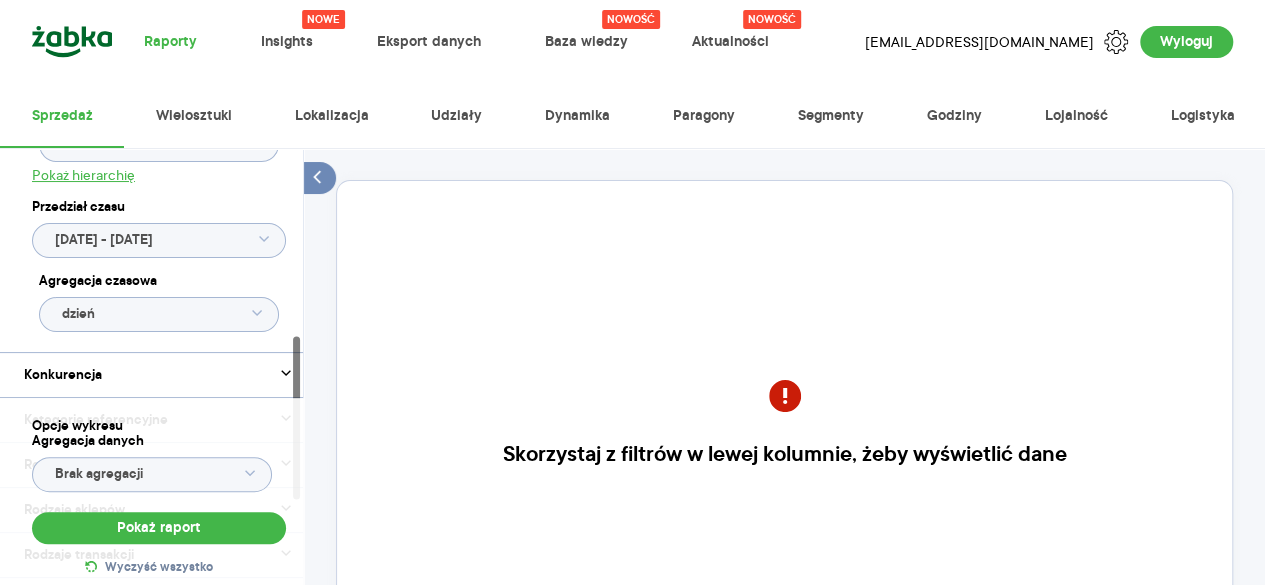 type on "[DATE] - [DATE]" 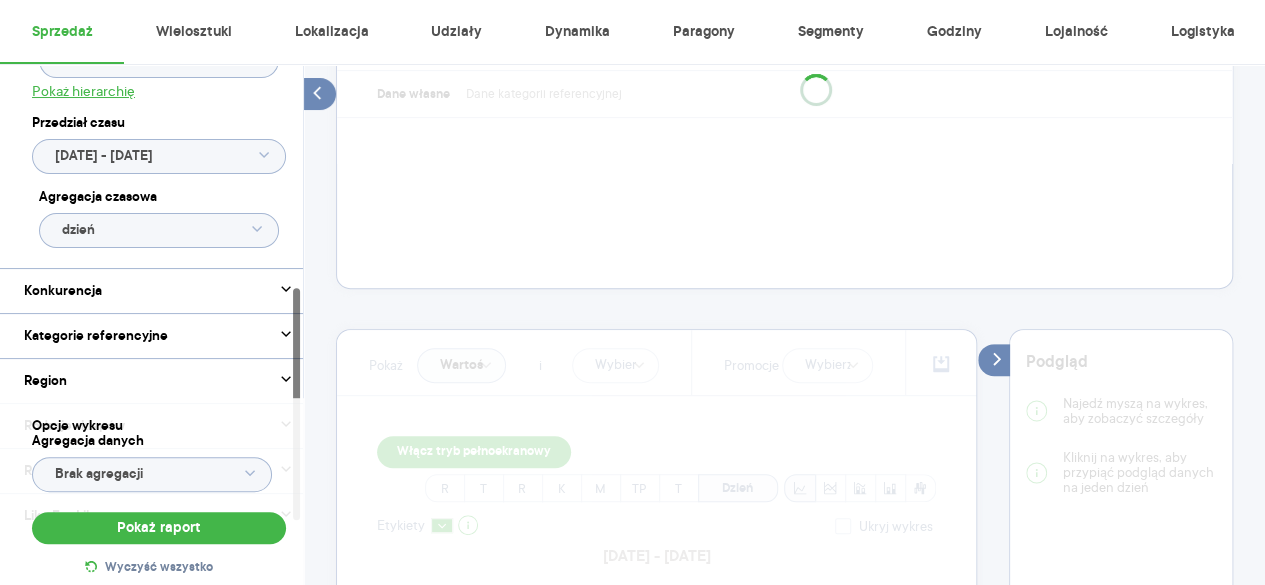 scroll, scrollTop: 400, scrollLeft: 0, axis: vertical 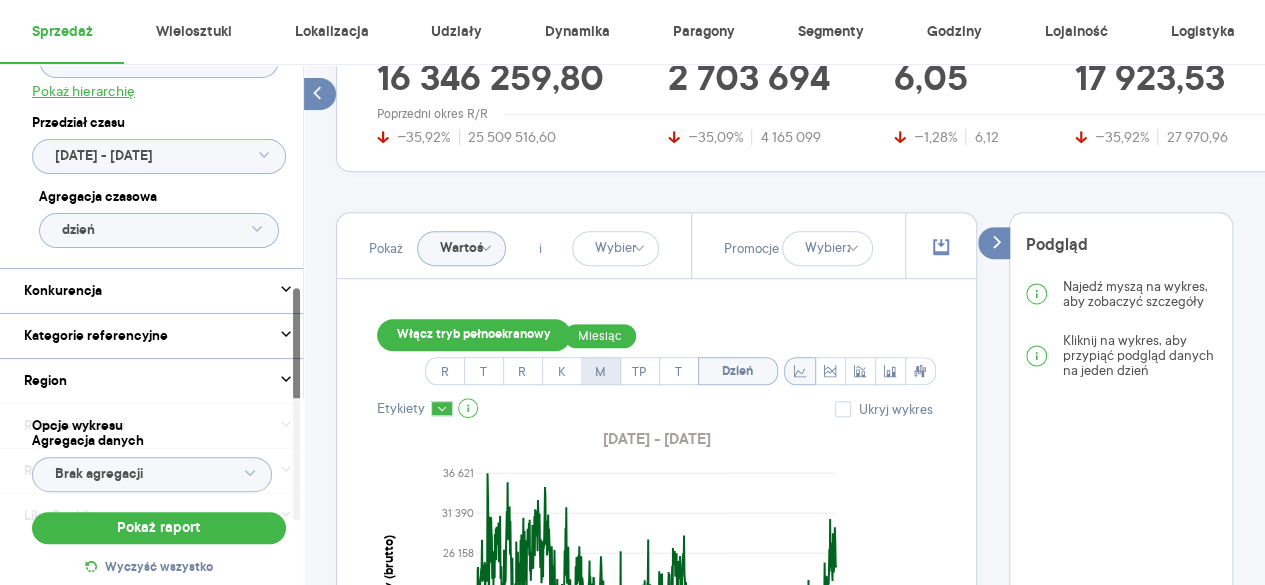 click on "M" at bounding box center (600, 372) 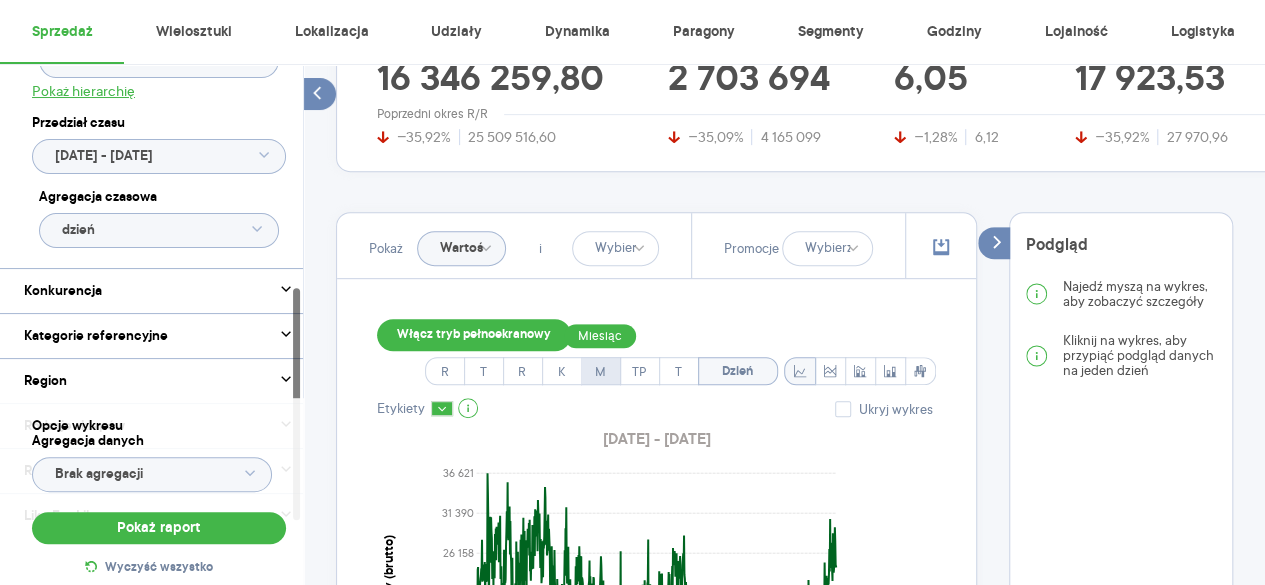 type on "miesiąc" 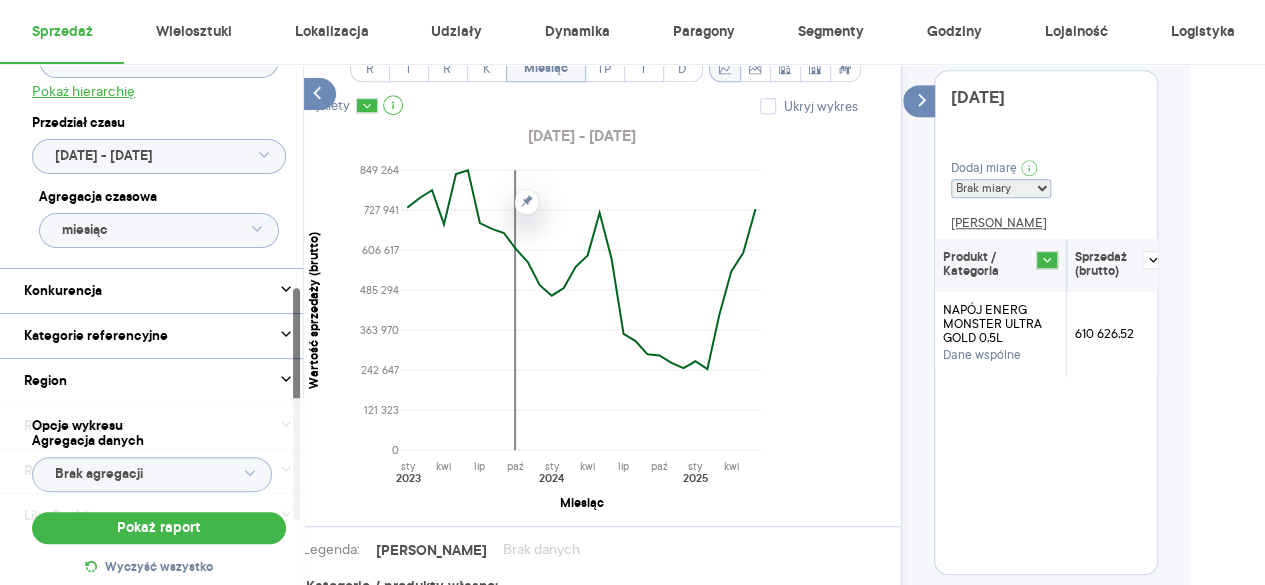 scroll, scrollTop: 703, scrollLeft: 100, axis: both 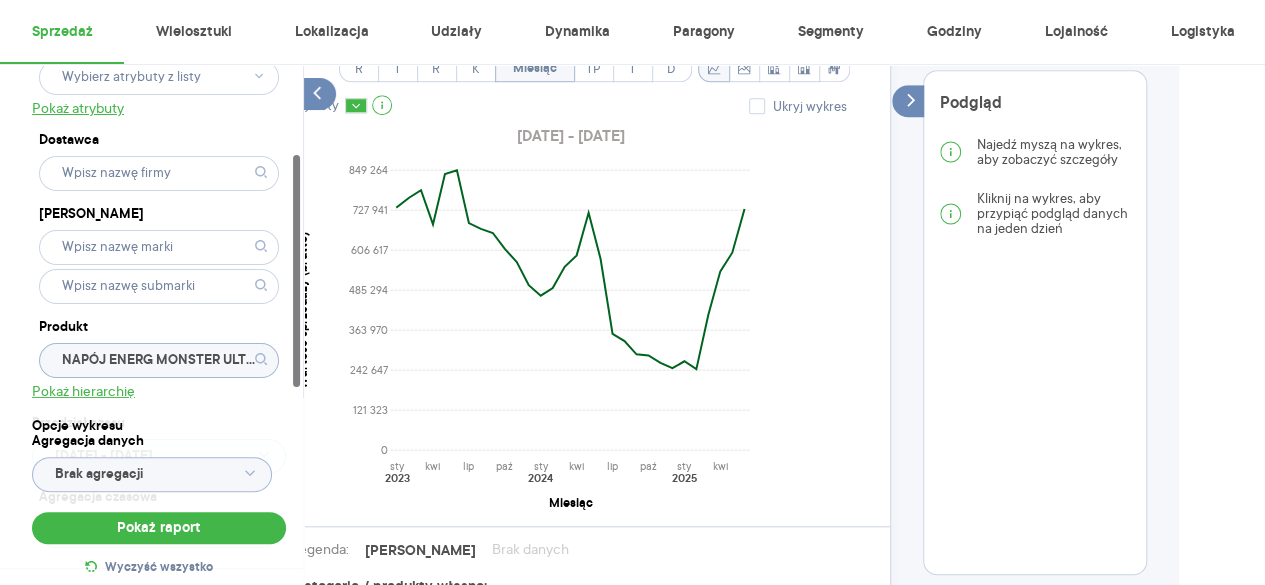 click on "NAPÓJ ENERG MONSTER ULTRA GOLD 0,5L" 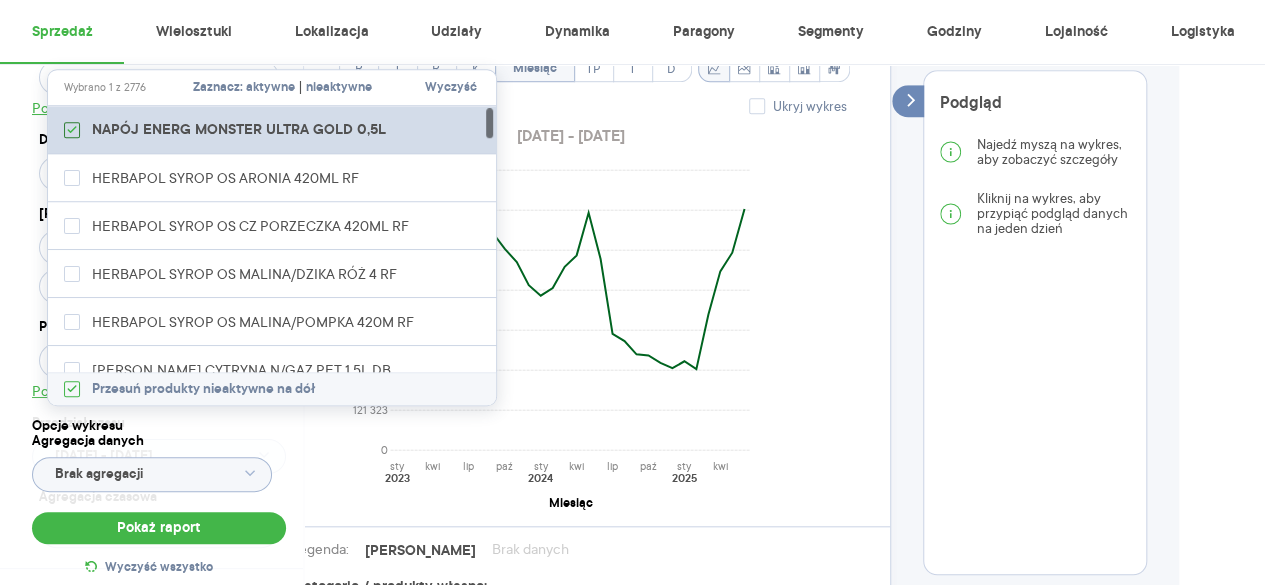 click at bounding box center (72, 130) 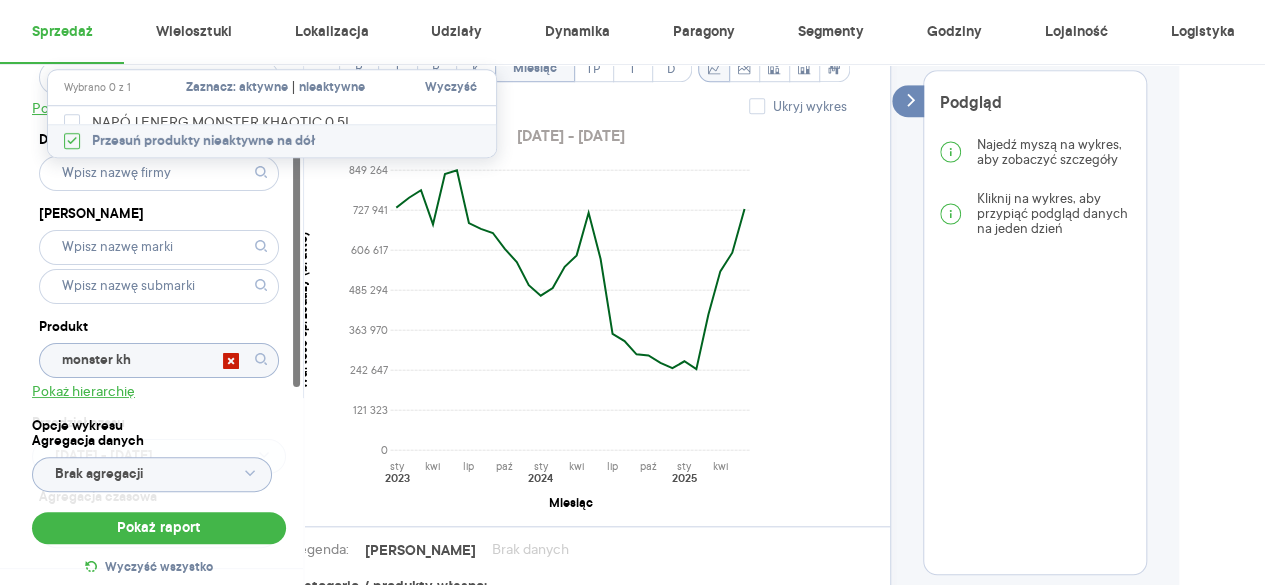 type on "monster kha" 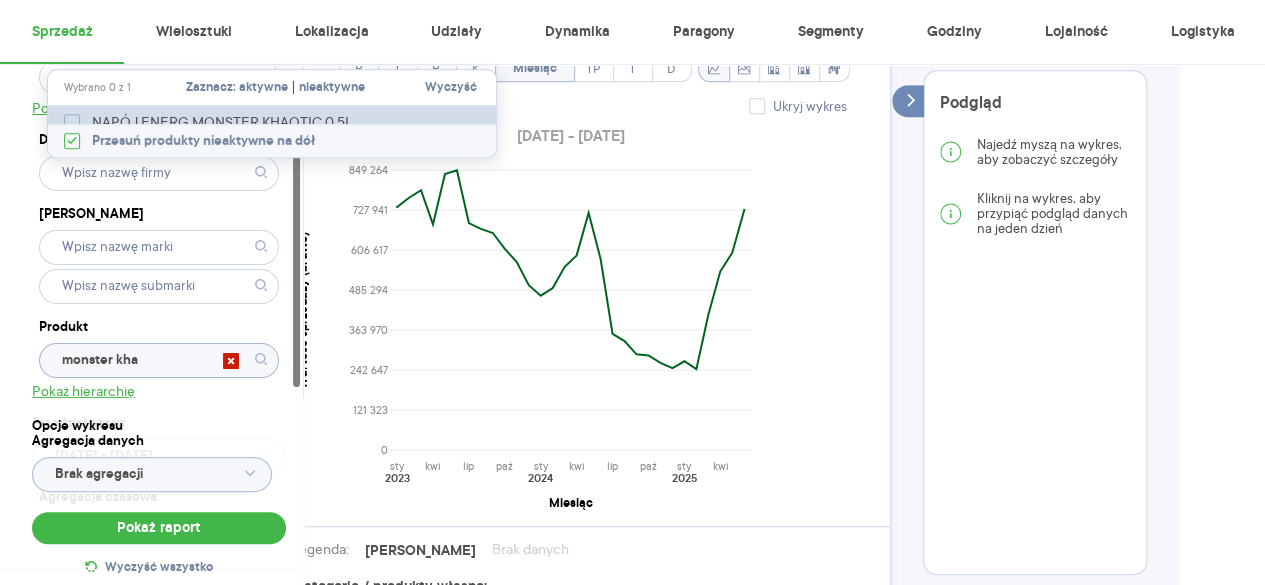 click 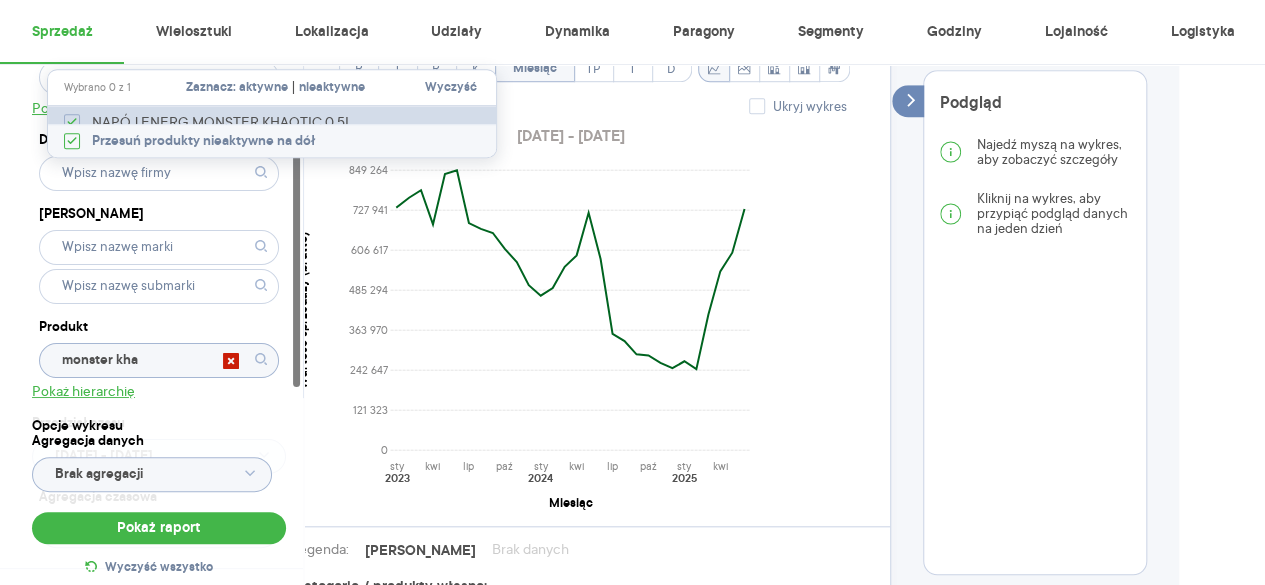 checkbox on "true" 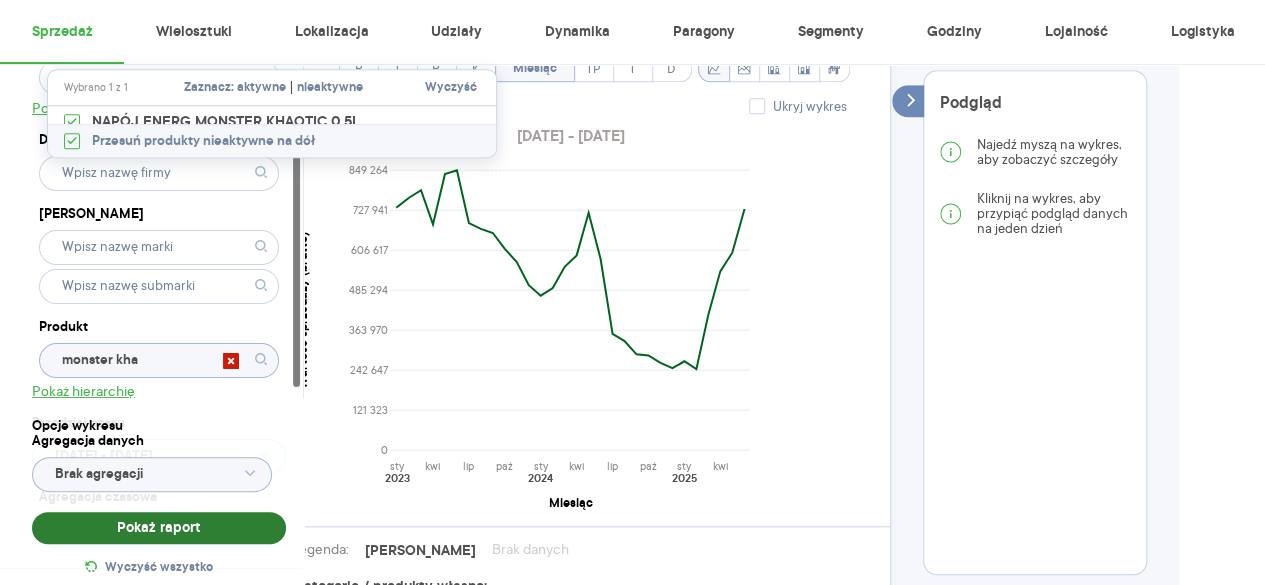 click on "Pokaż raport" at bounding box center (159, 528) 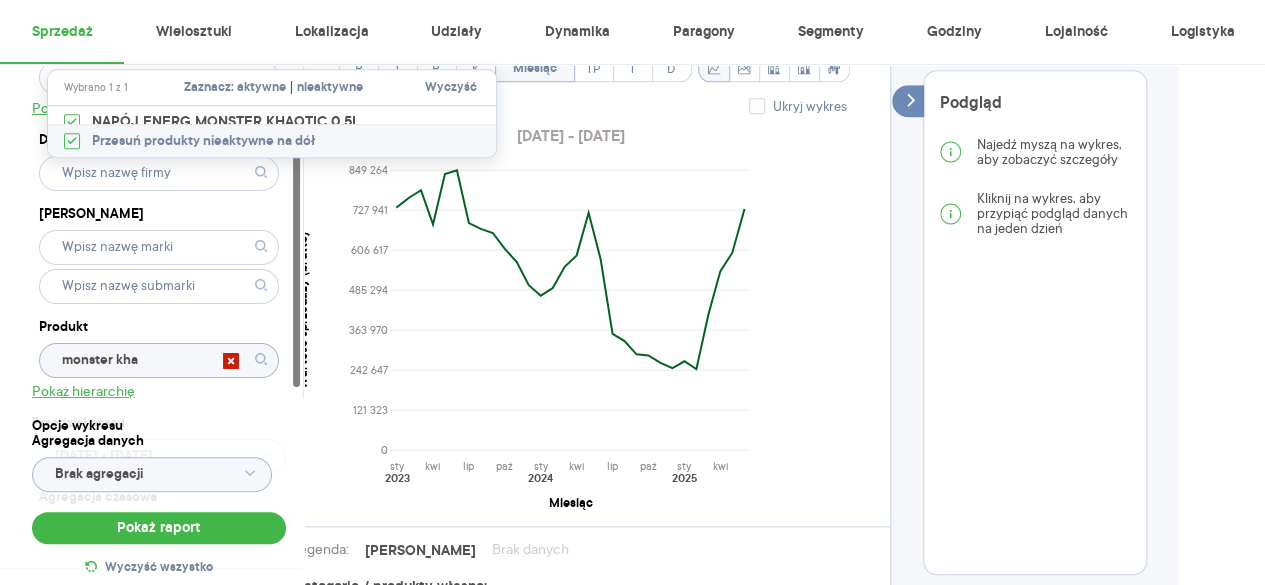 type on "NAPÓJ ENERG MONSTER KHAOTIC 0,5L" 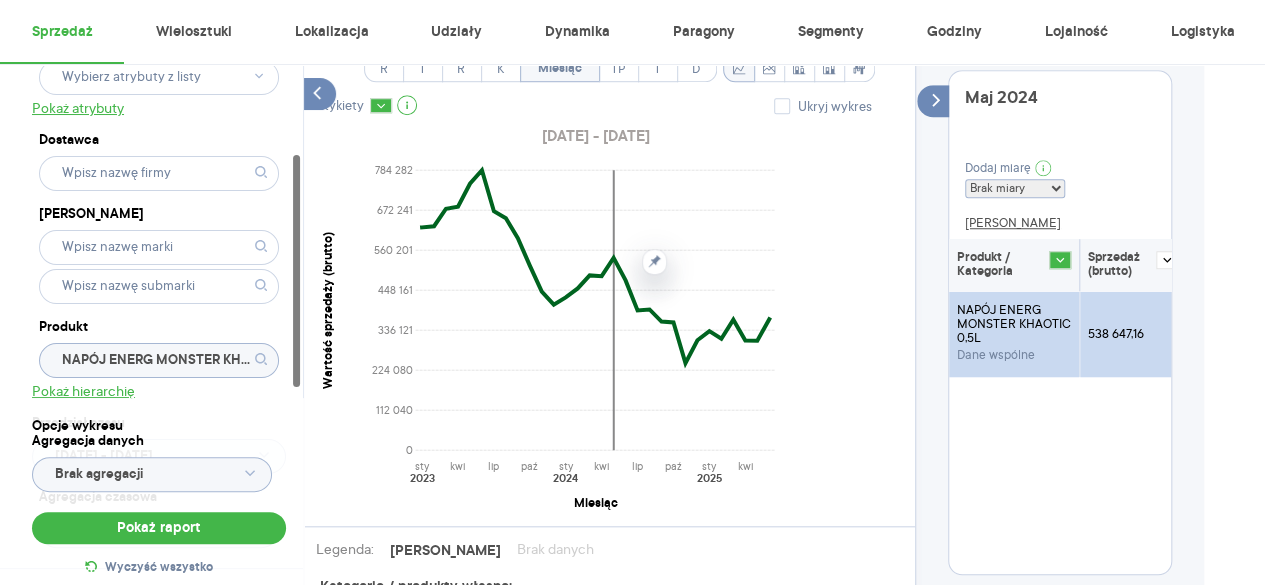 scroll, scrollTop: 703, scrollLeft: 79, axis: both 